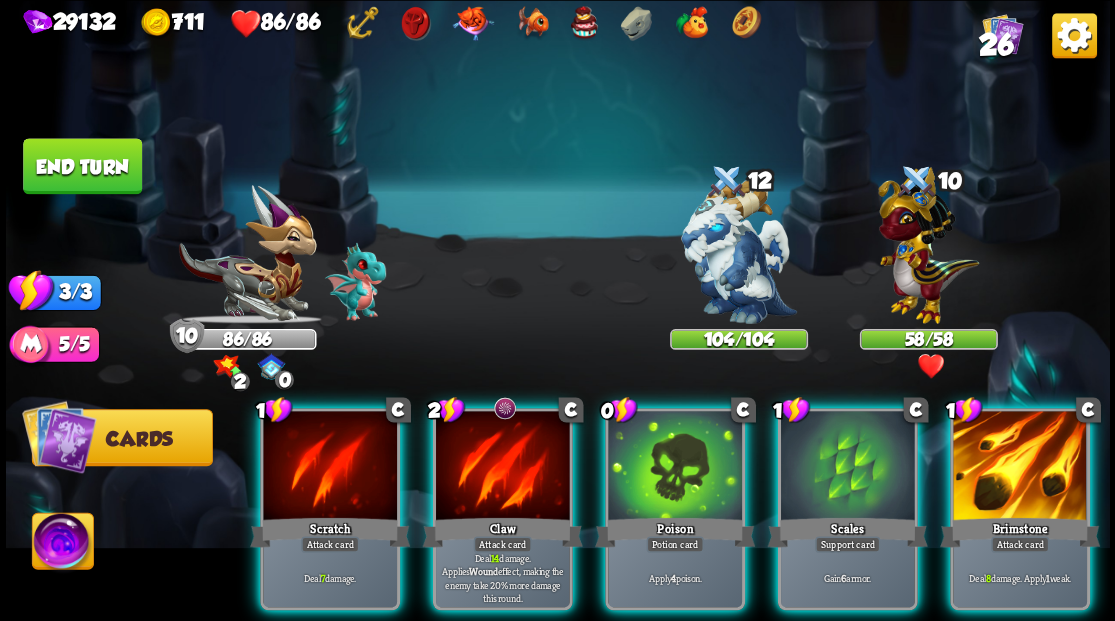 scroll, scrollTop: 0, scrollLeft: 0, axis: both 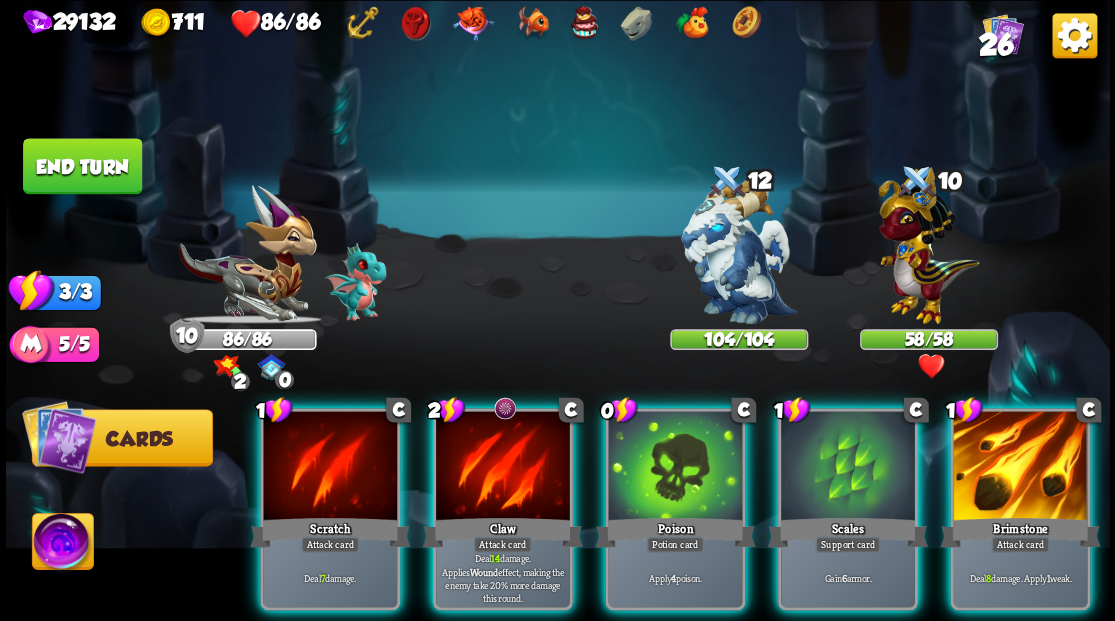 click at bounding box center (62, 544) 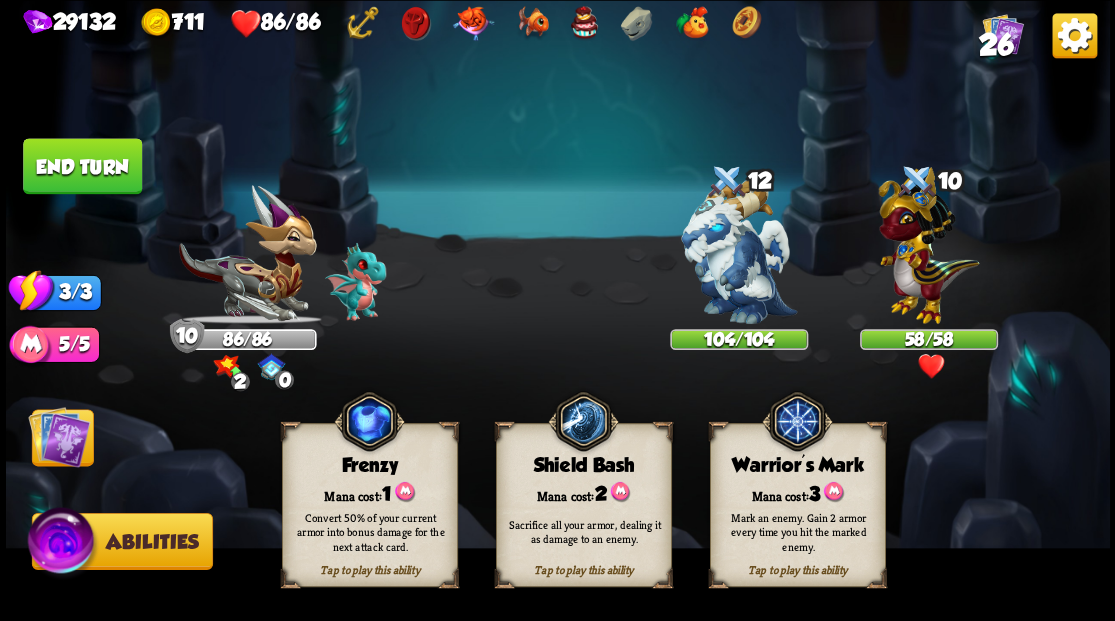 click on "Mana cost:  3" at bounding box center (797, 492) 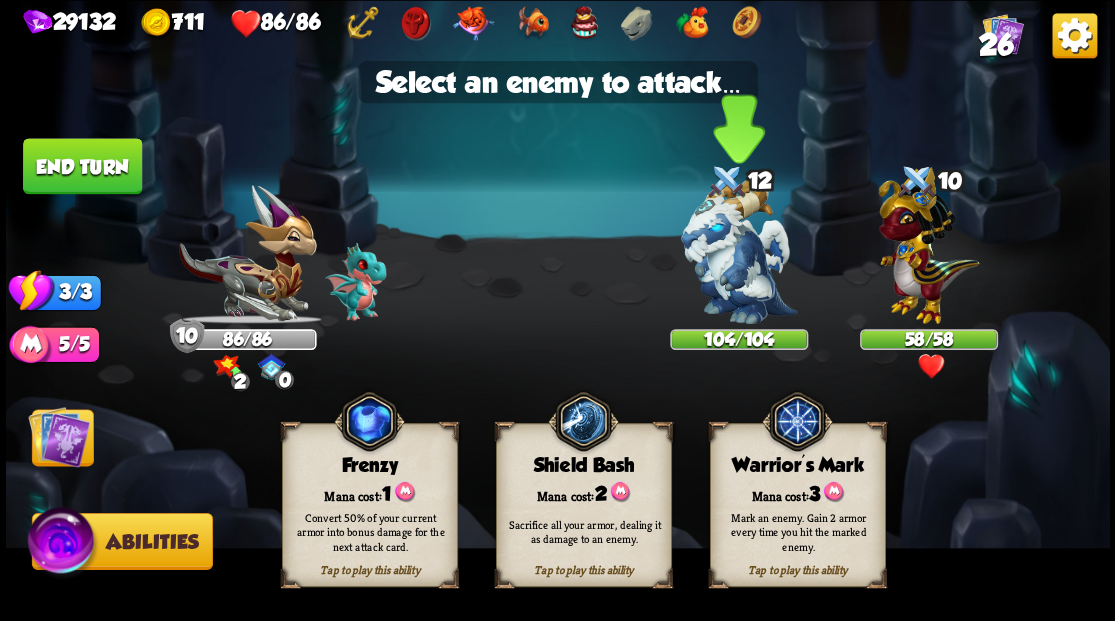 drag, startPoint x: 752, startPoint y: 290, endPoint x: 718, endPoint y: 288, distance: 34.058773 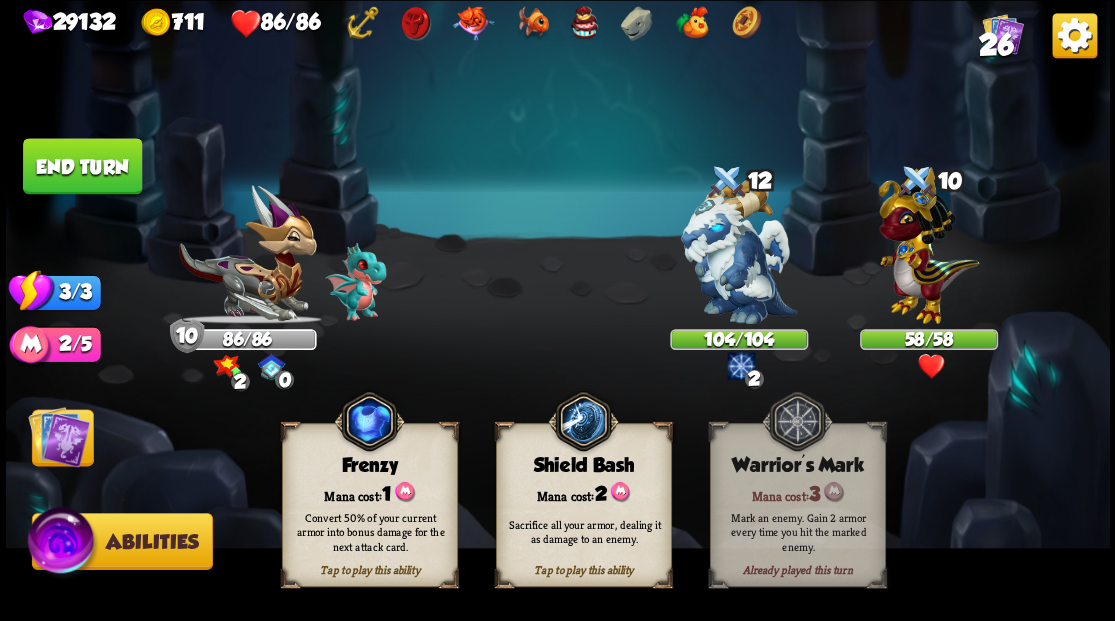 click at bounding box center [59, 436] 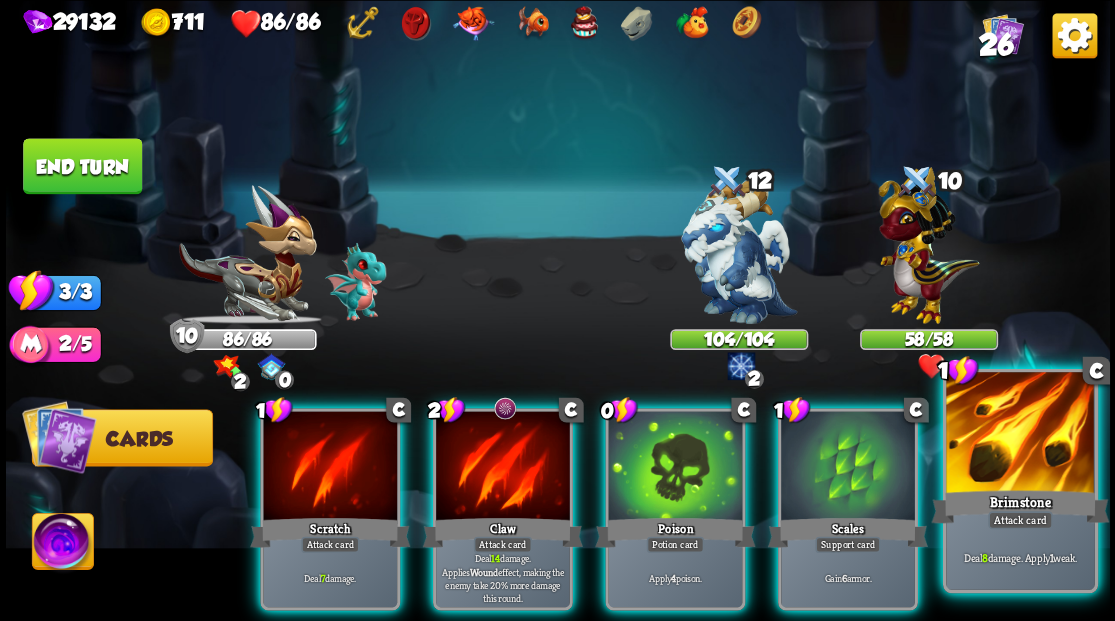 click at bounding box center [1020, 434] 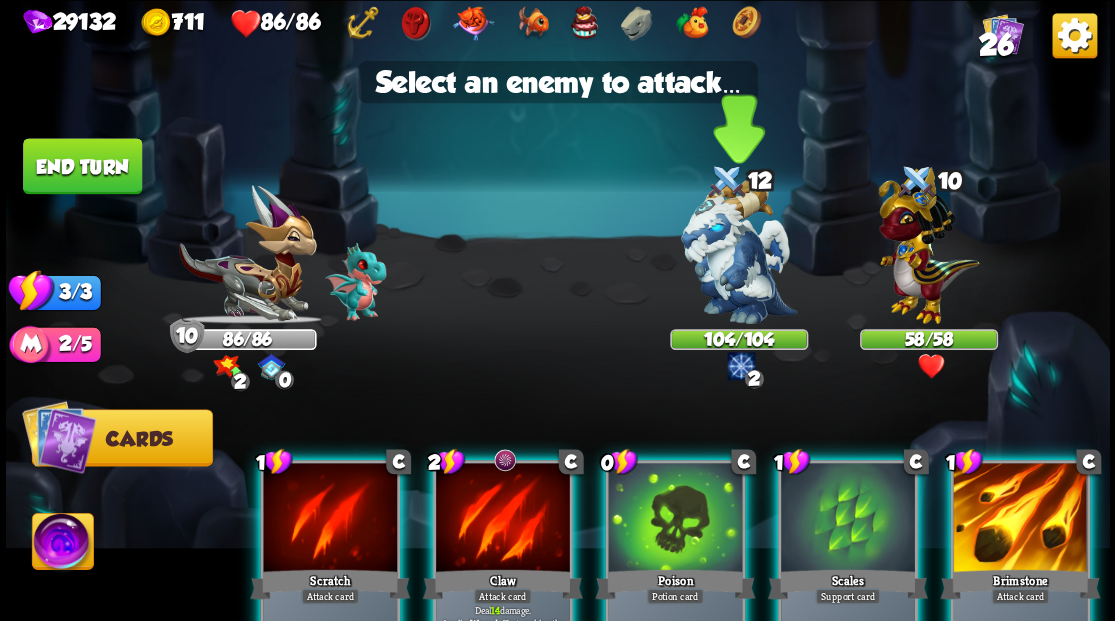 click at bounding box center [739, 251] 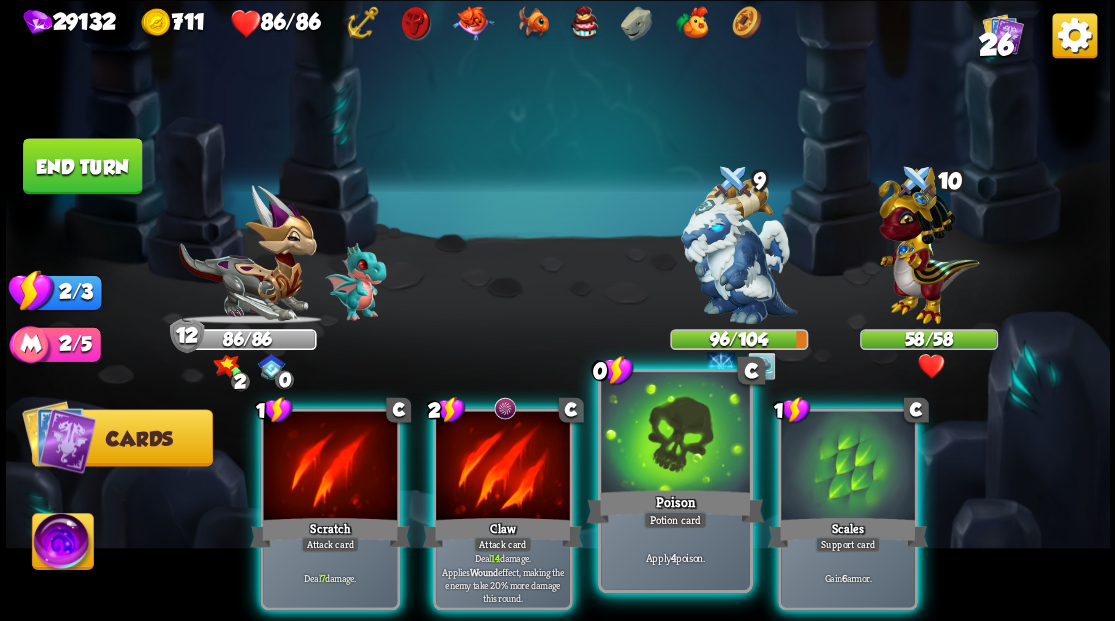 click at bounding box center [675, 434] 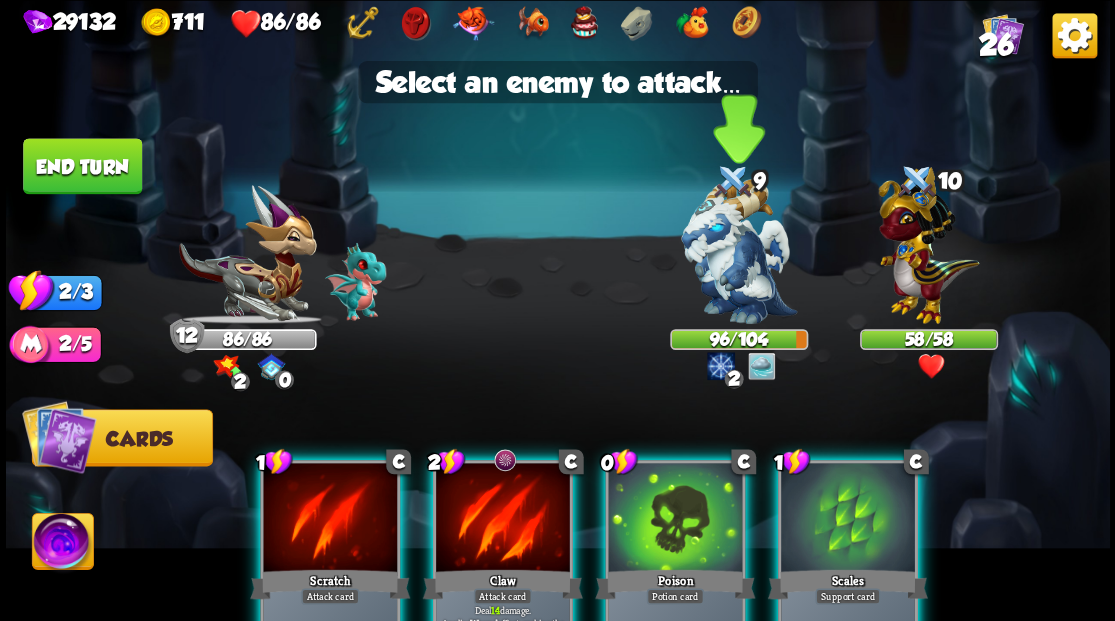 click at bounding box center (739, 251) 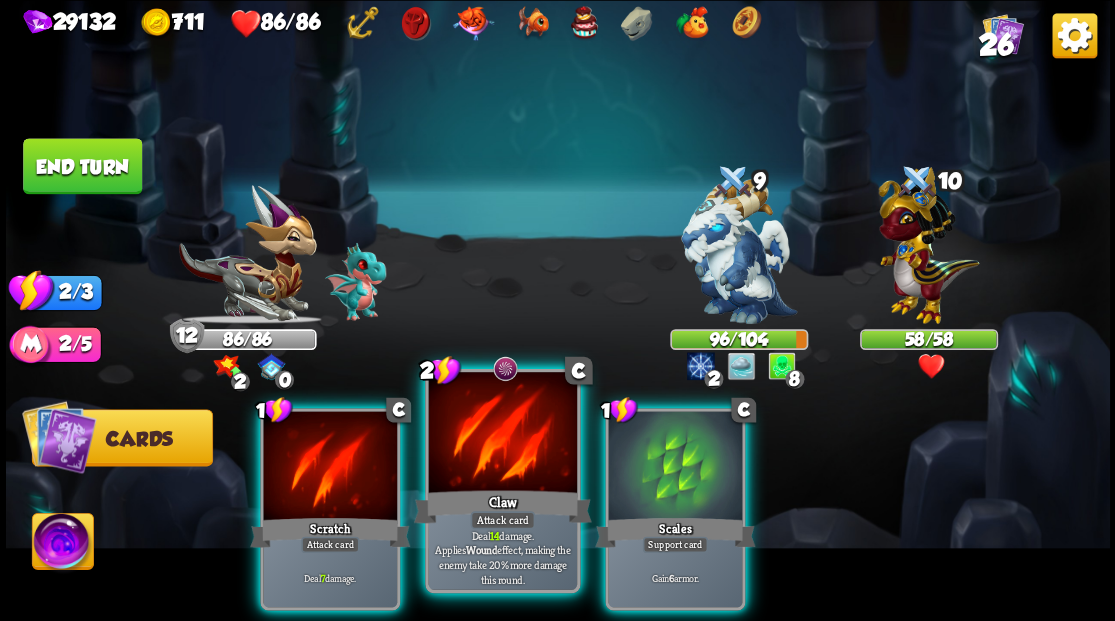 click at bounding box center (502, 434) 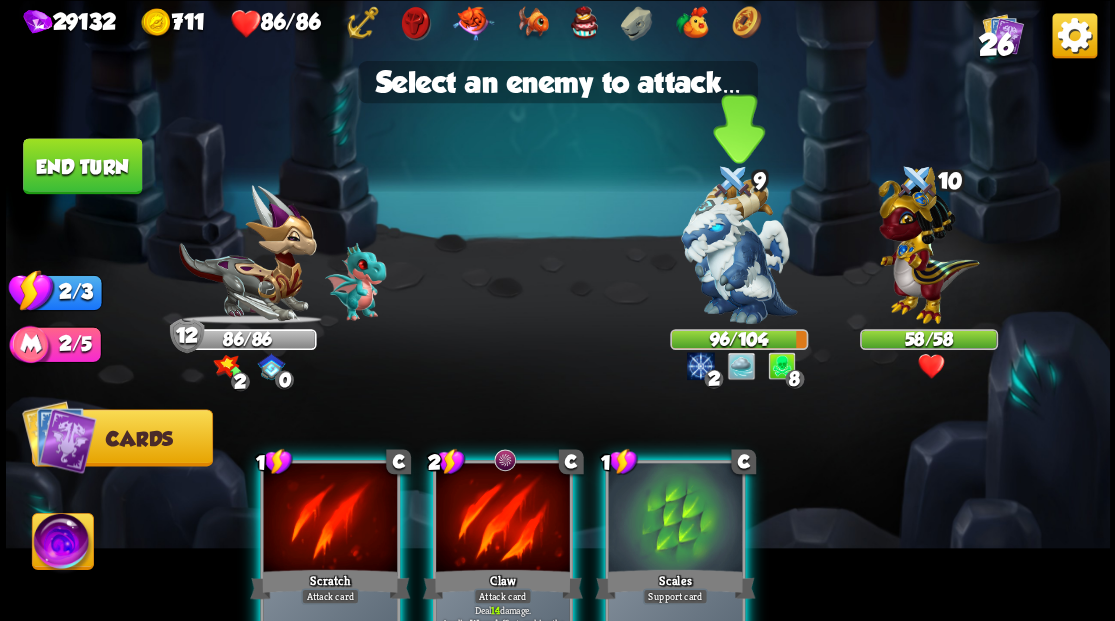 click at bounding box center [739, 251] 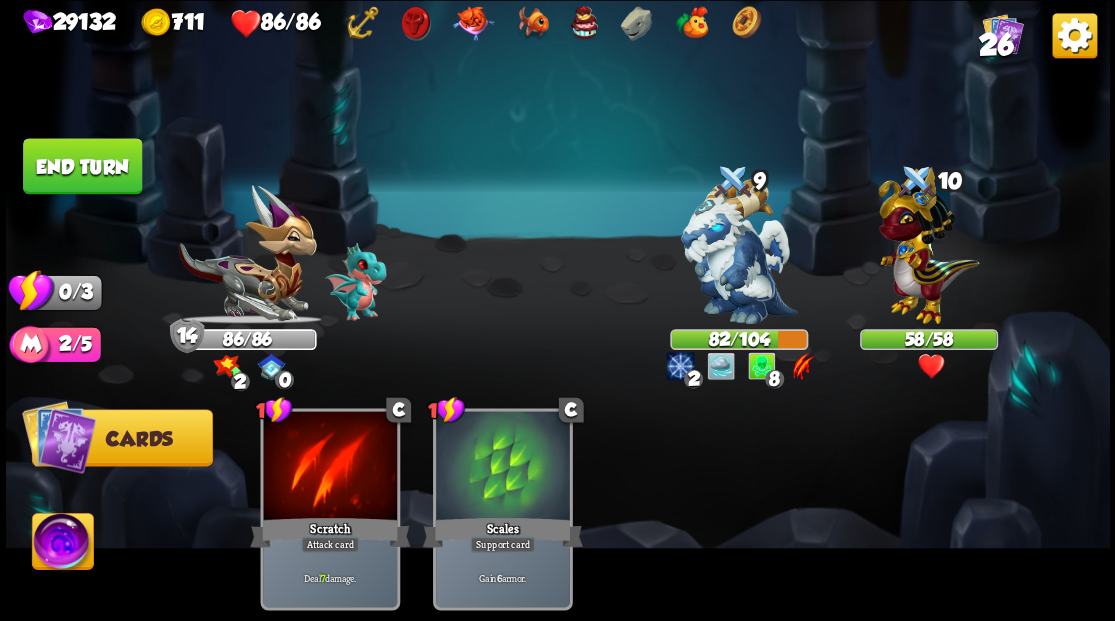 click on "End turn" at bounding box center [82, 166] 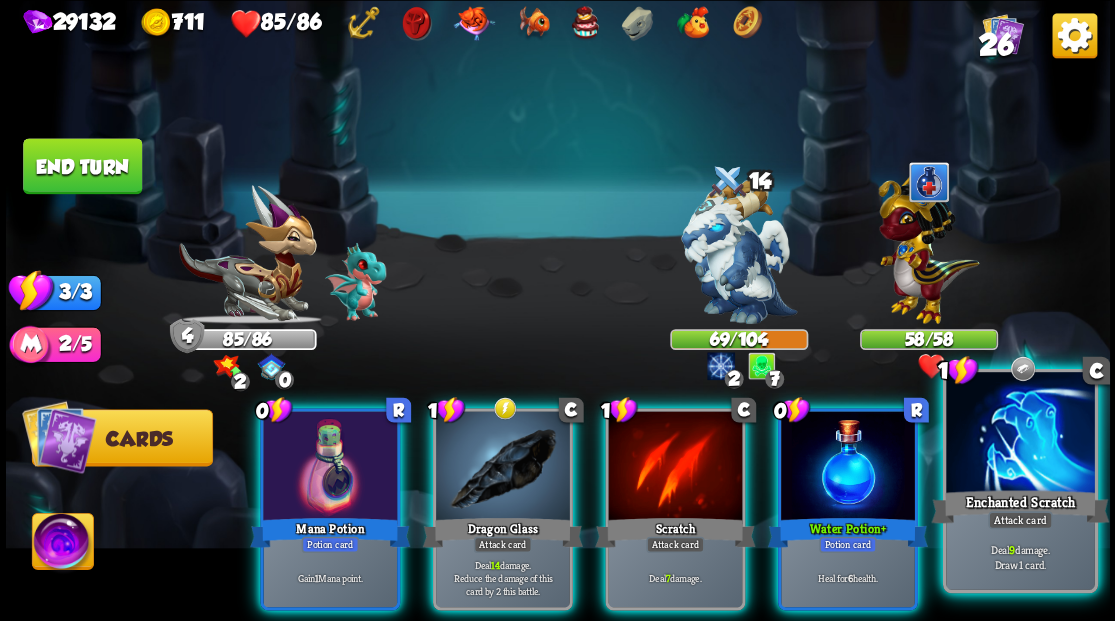 click at bounding box center (1020, 434) 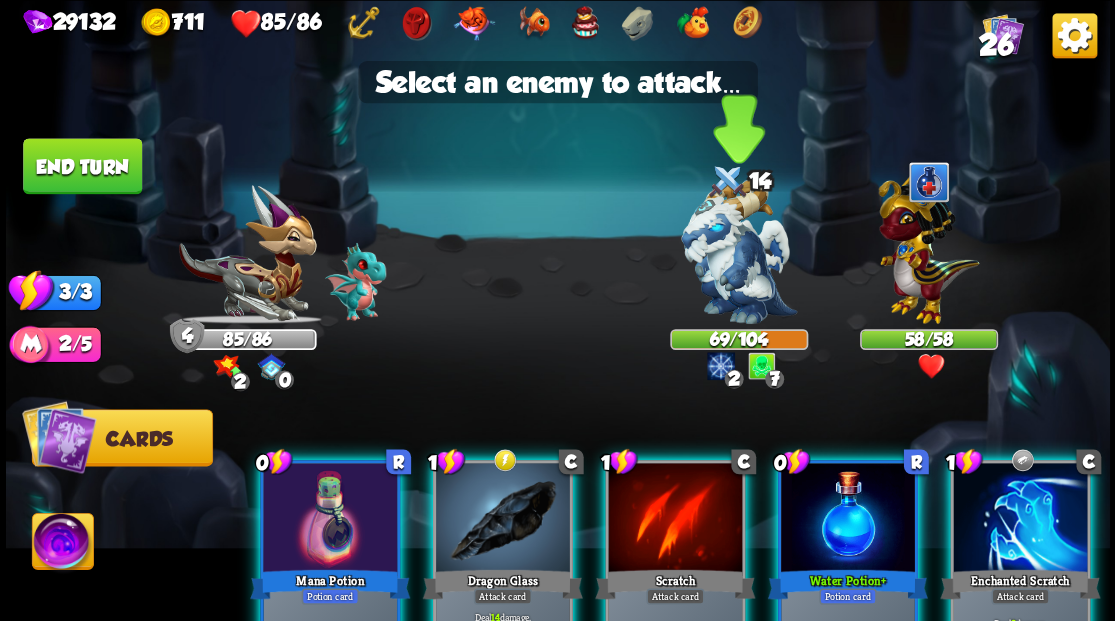 click at bounding box center (739, 251) 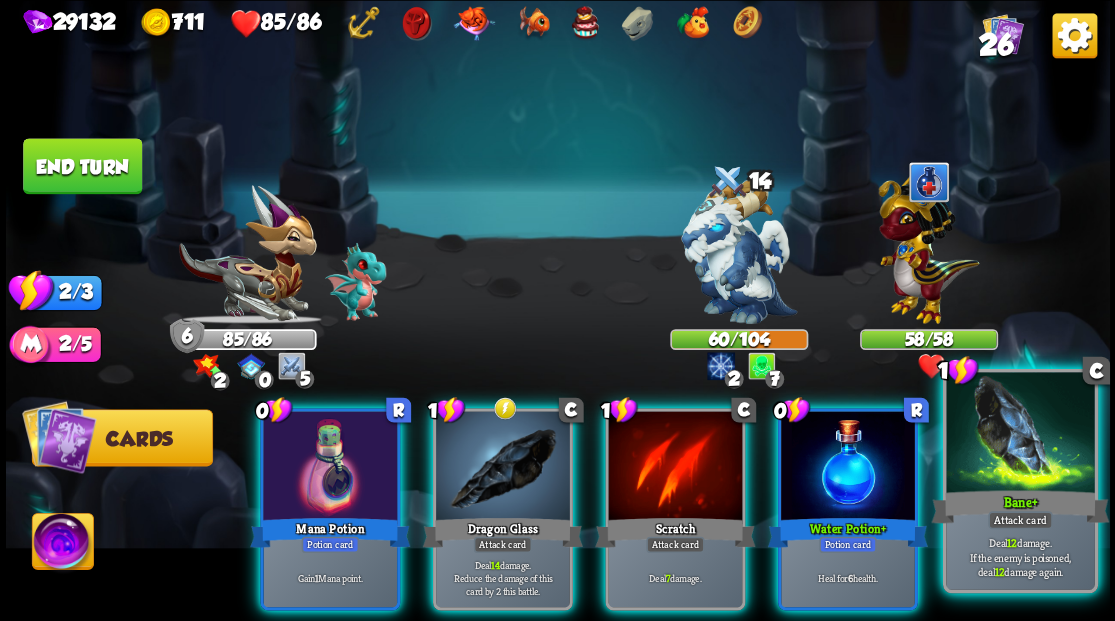 drag, startPoint x: 1019, startPoint y: 482, endPoint x: 1000, endPoint y: 482, distance: 19 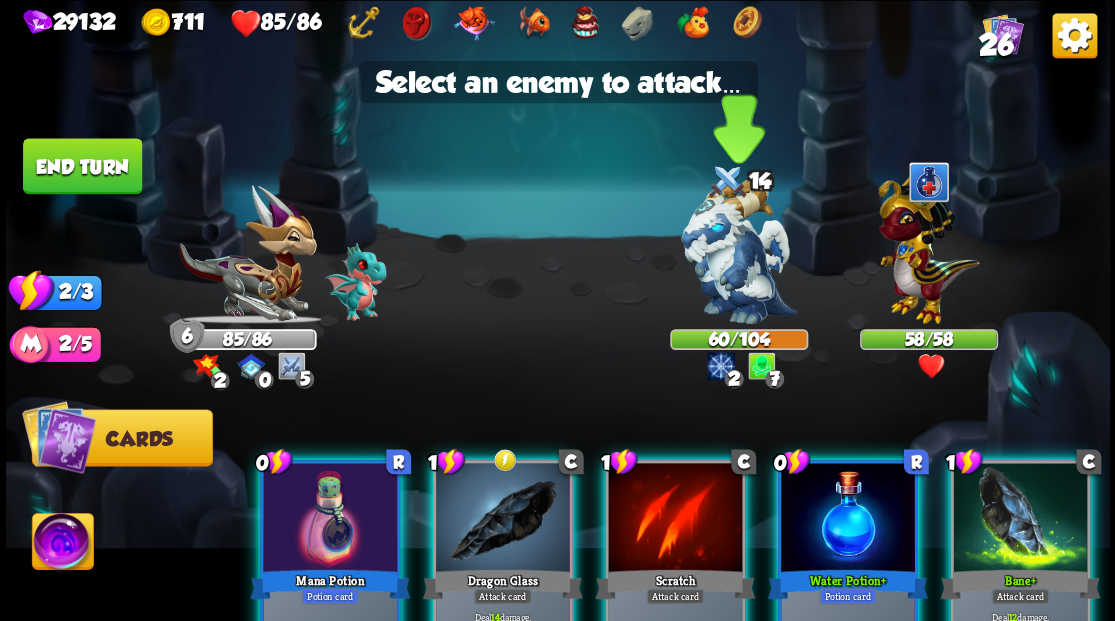 click at bounding box center (739, 251) 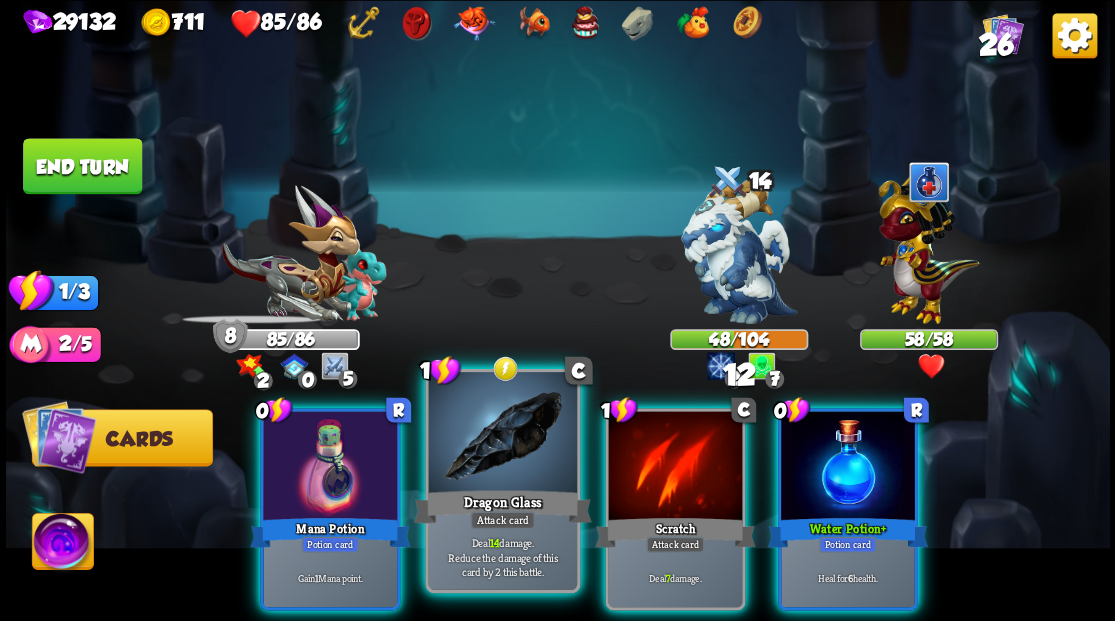 click at bounding box center [502, 434] 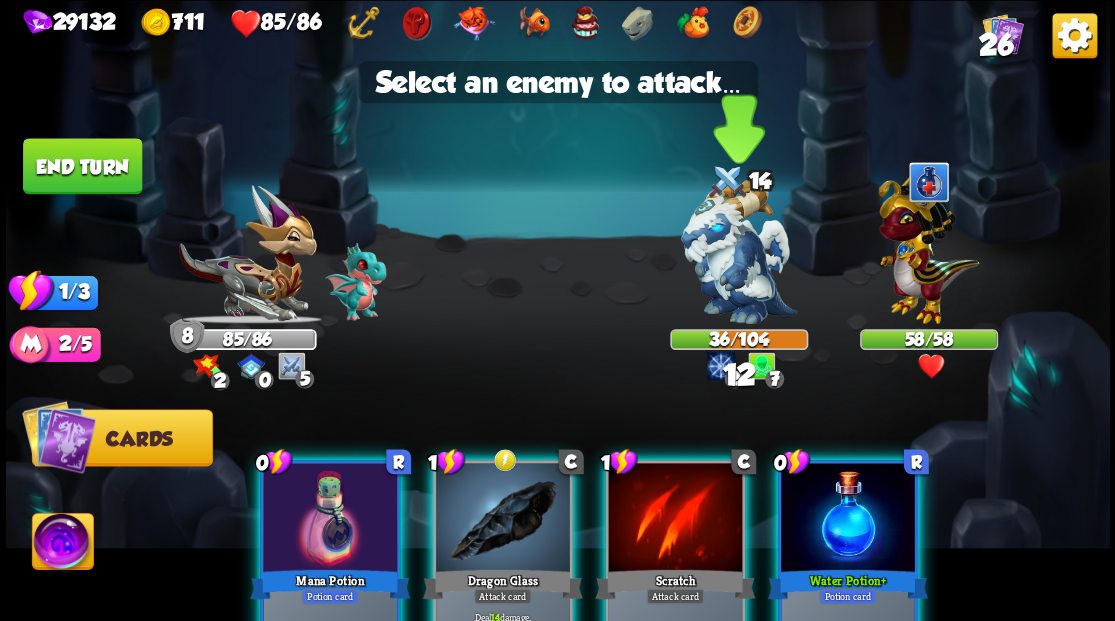 click at bounding box center [739, 251] 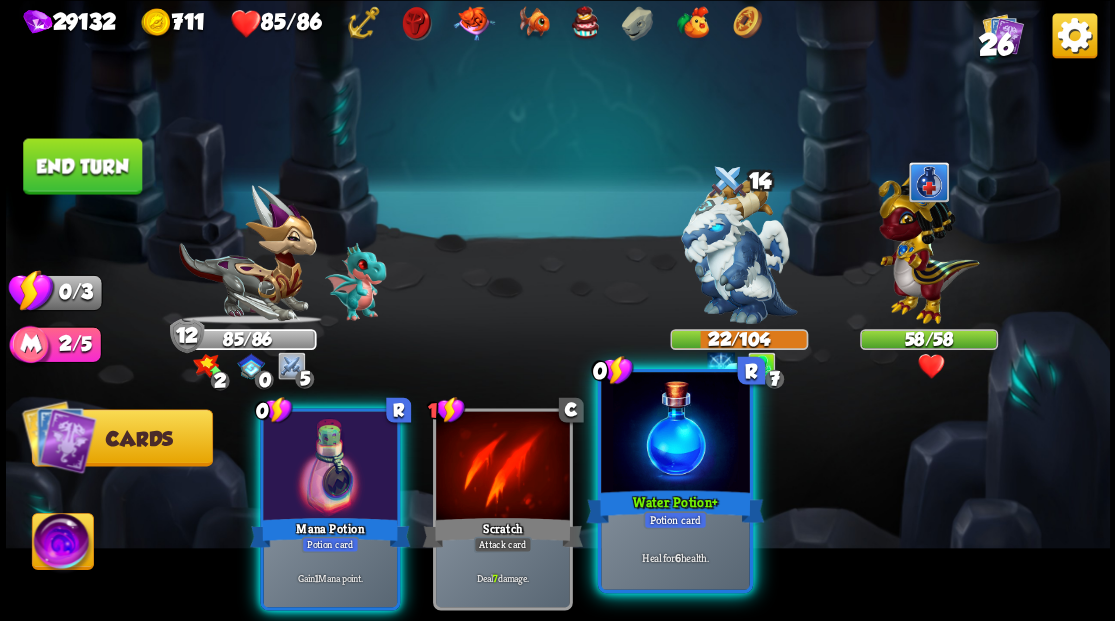 click at bounding box center (675, 434) 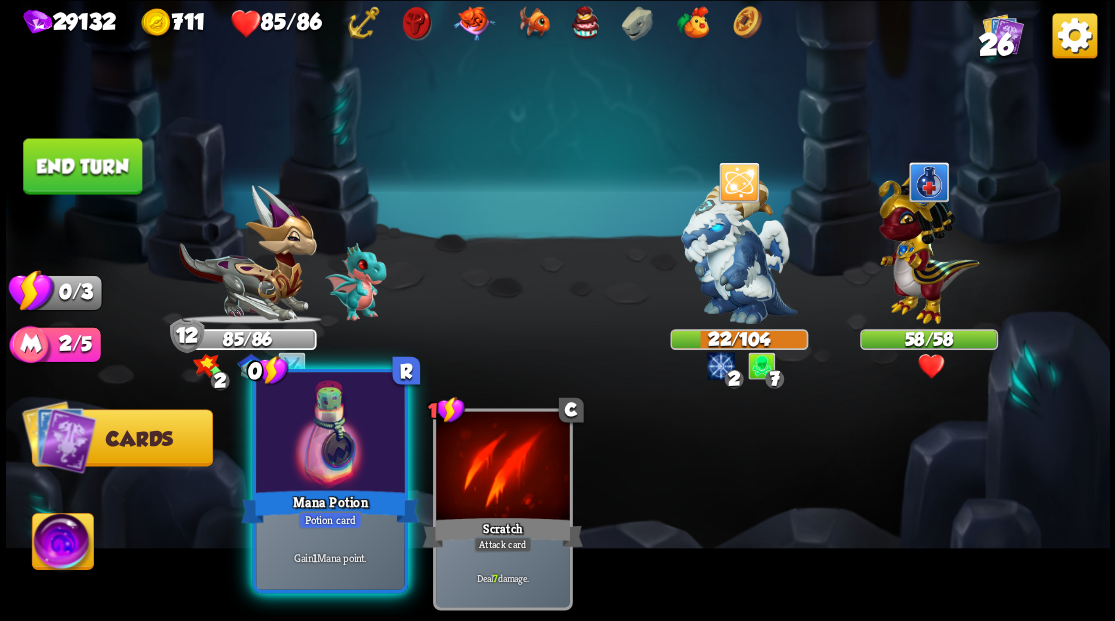 click at bounding box center (330, 434) 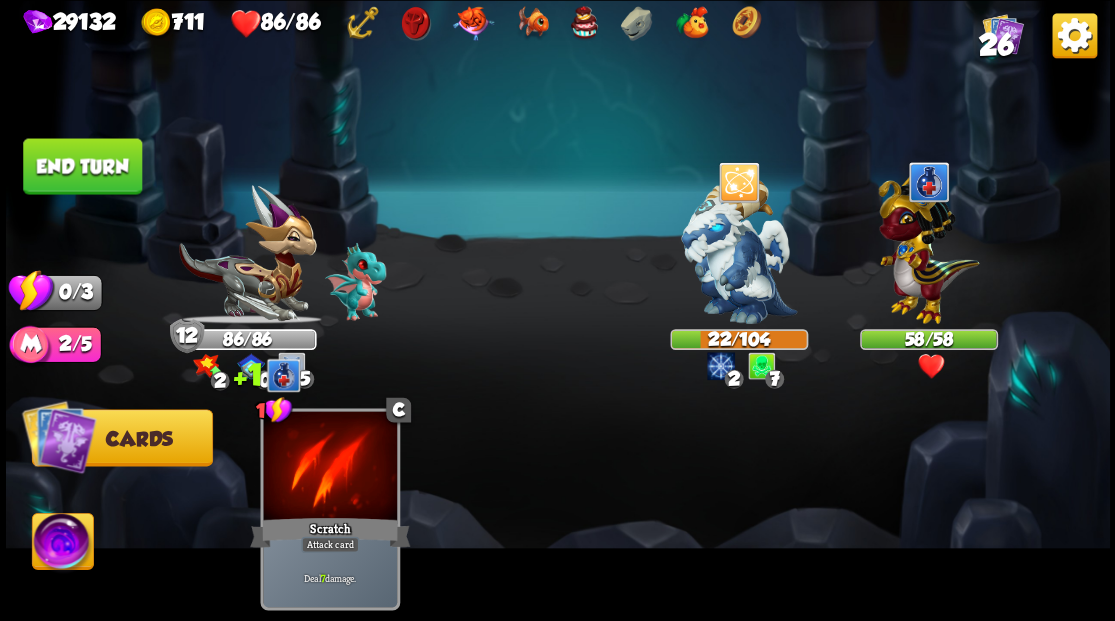 click on "End turn" at bounding box center [82, 166] 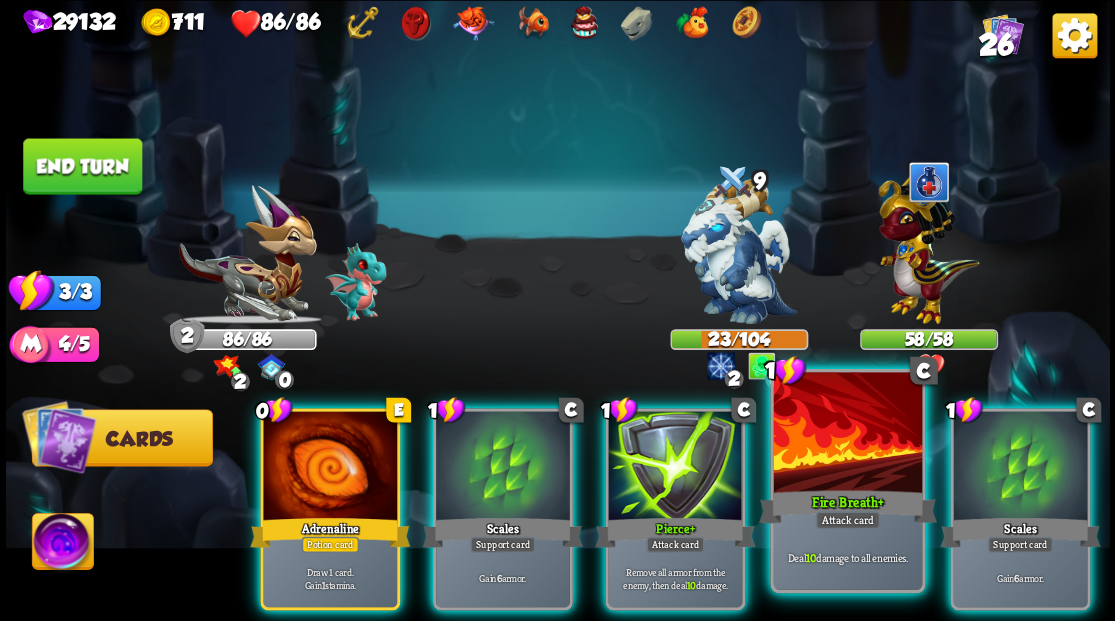 click at bounding box center [847, 434] 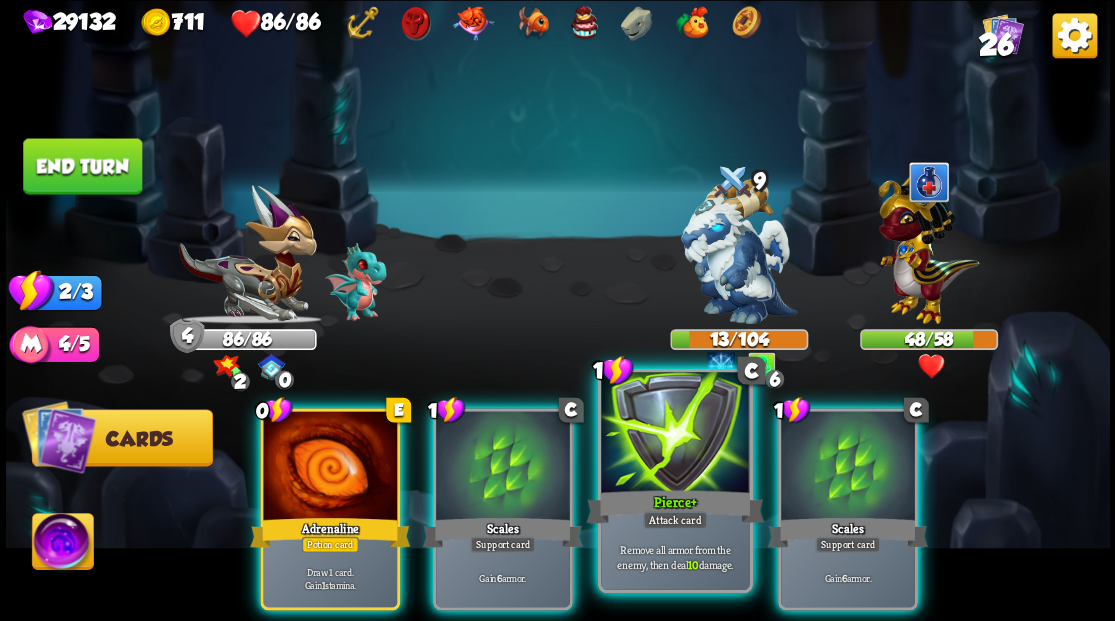 click at bounding box center (675, 434) 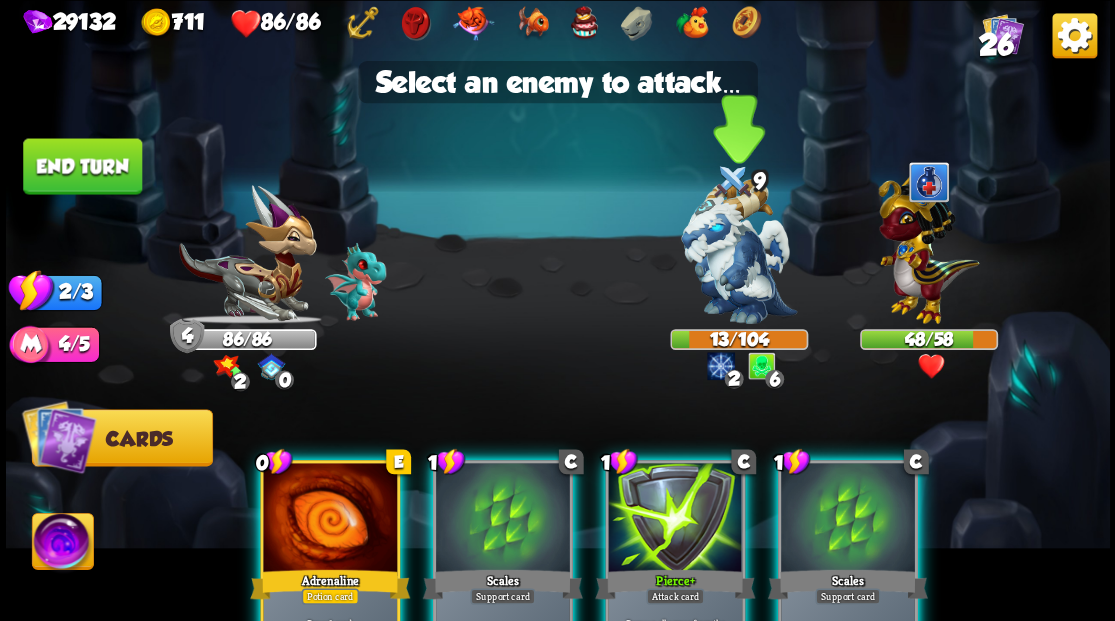 click at bounding box center [739, 251] 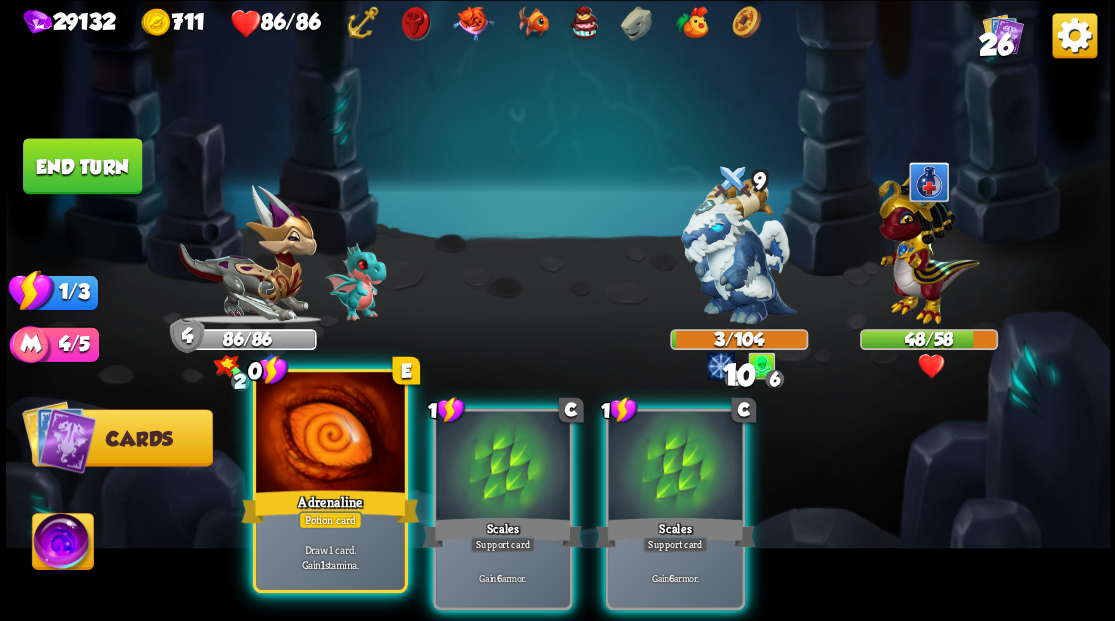 click at bounding box center (330, 434) 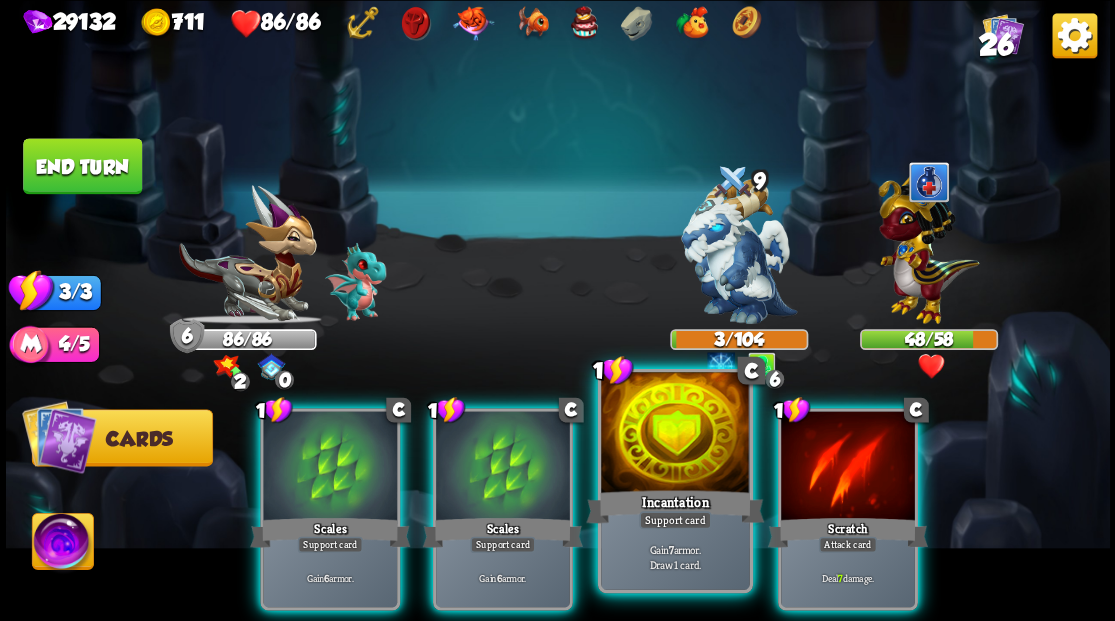 click at bounding box center [675, 434] 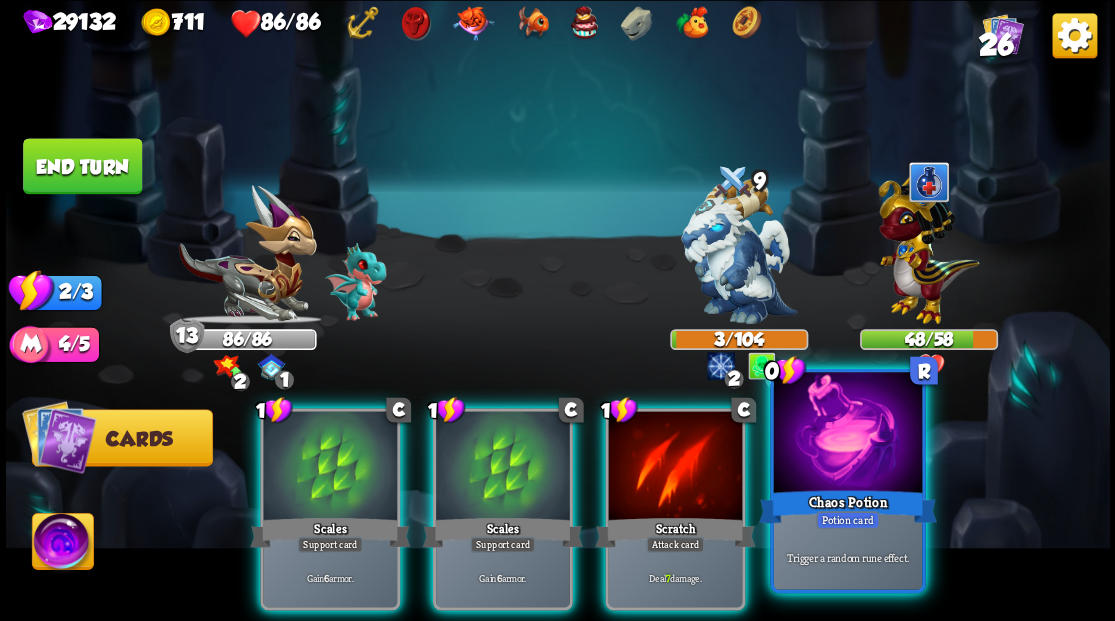click at bounding box center [847, 434] 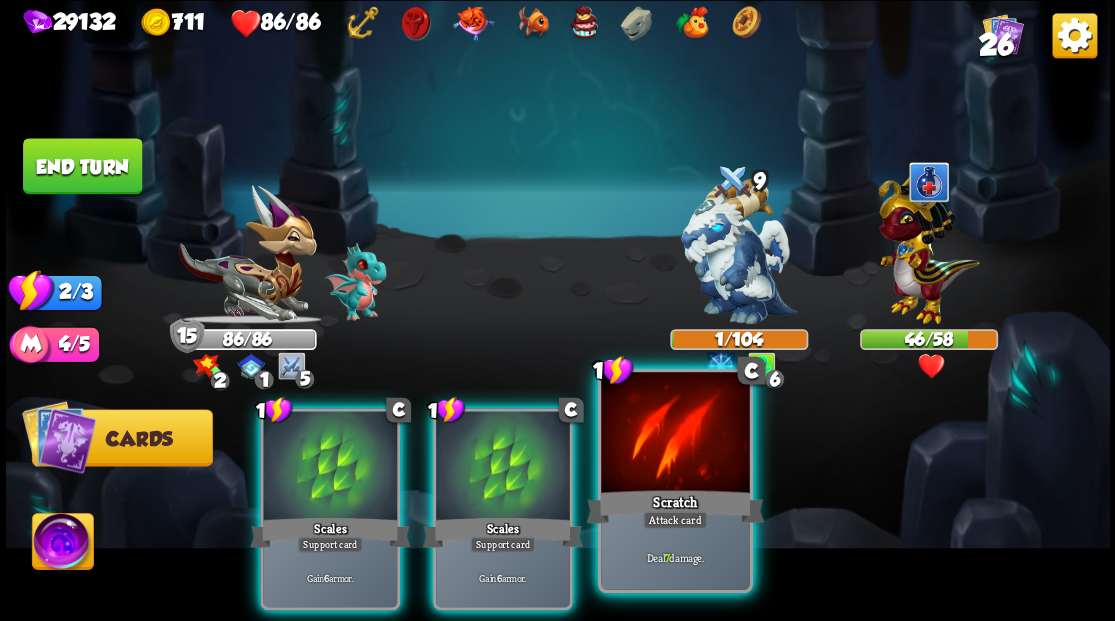 click at bounding box center [675, 434] 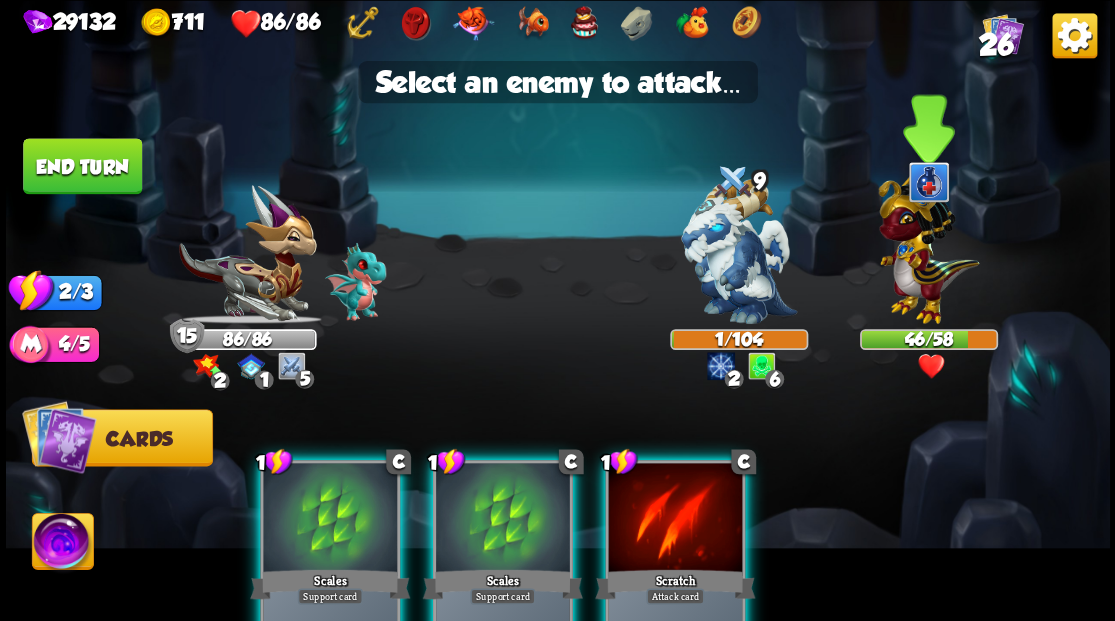 click at bounding box center (928, 244) 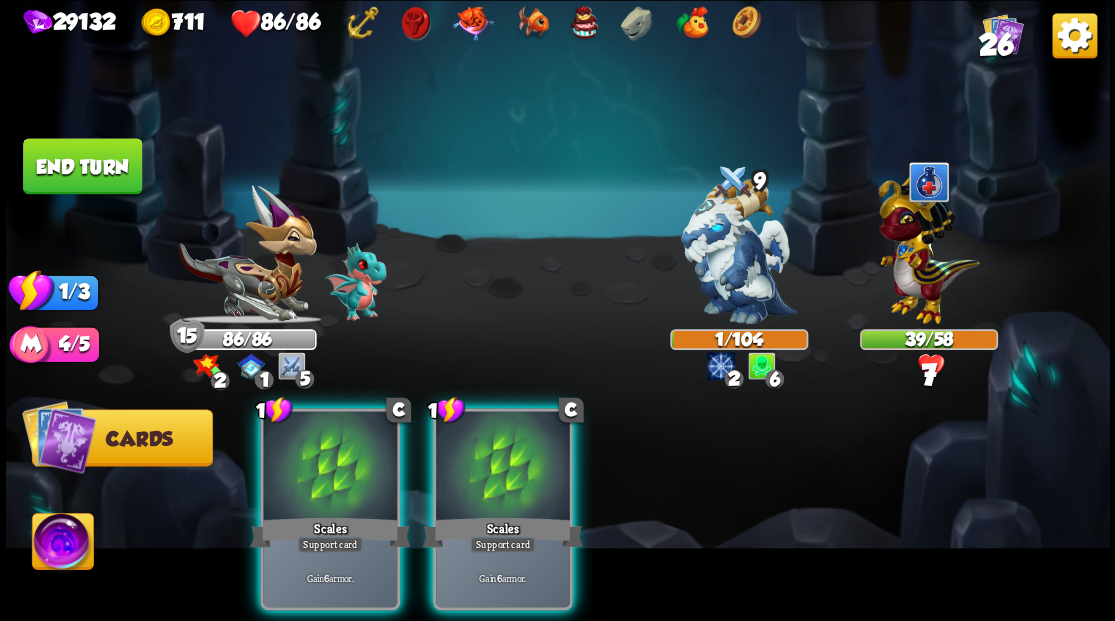 click at bounding box center [928, 244] 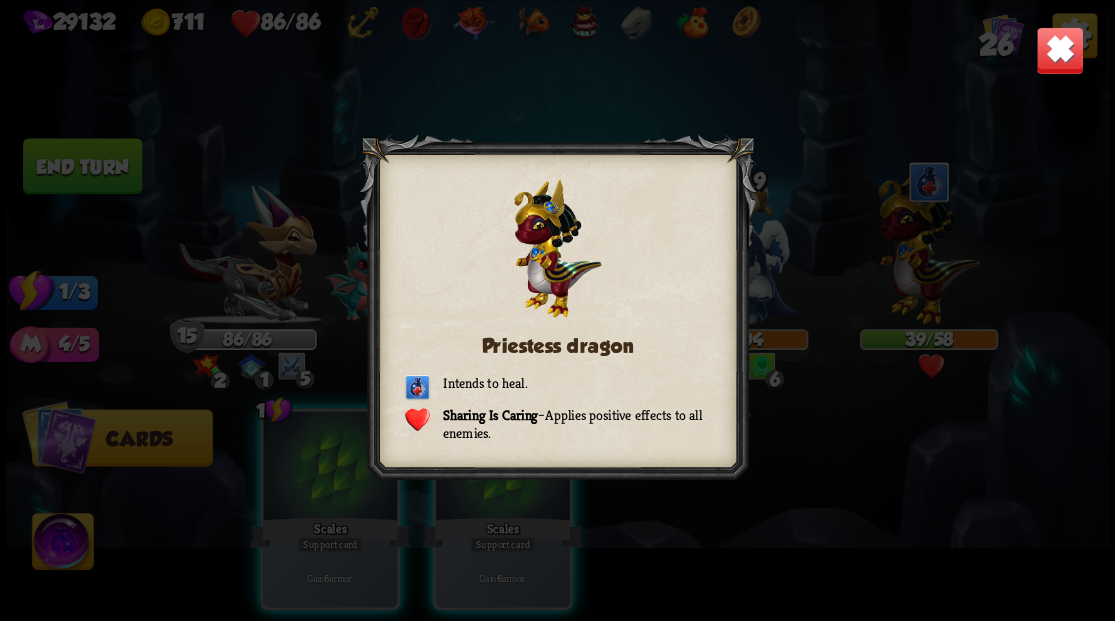 click at bounding box center [1059, 50] 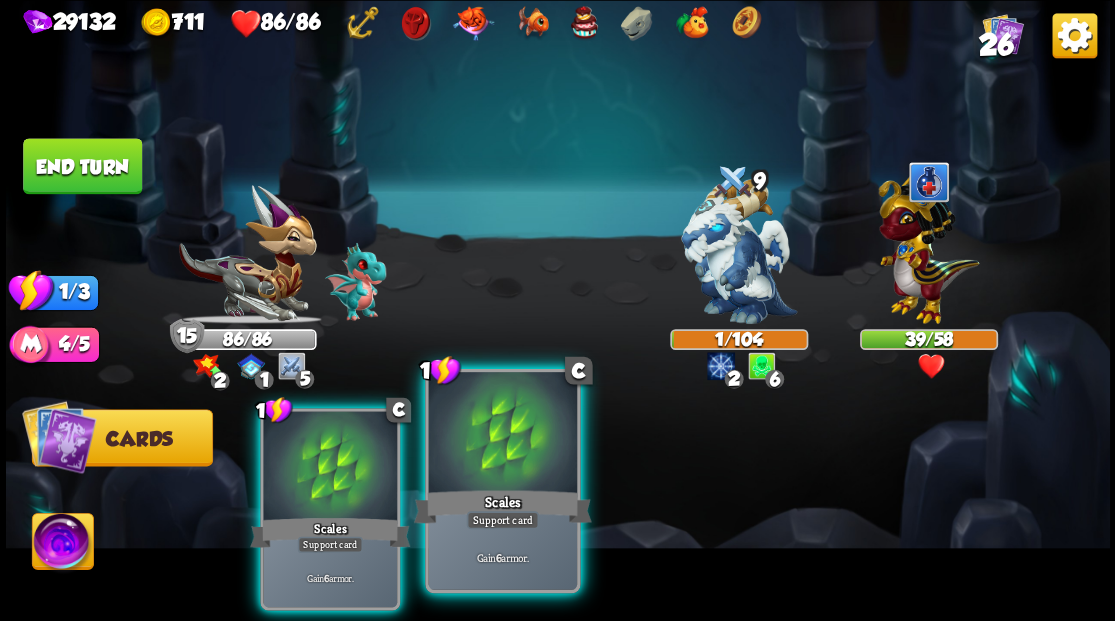 click at bounding box center [502, 434] 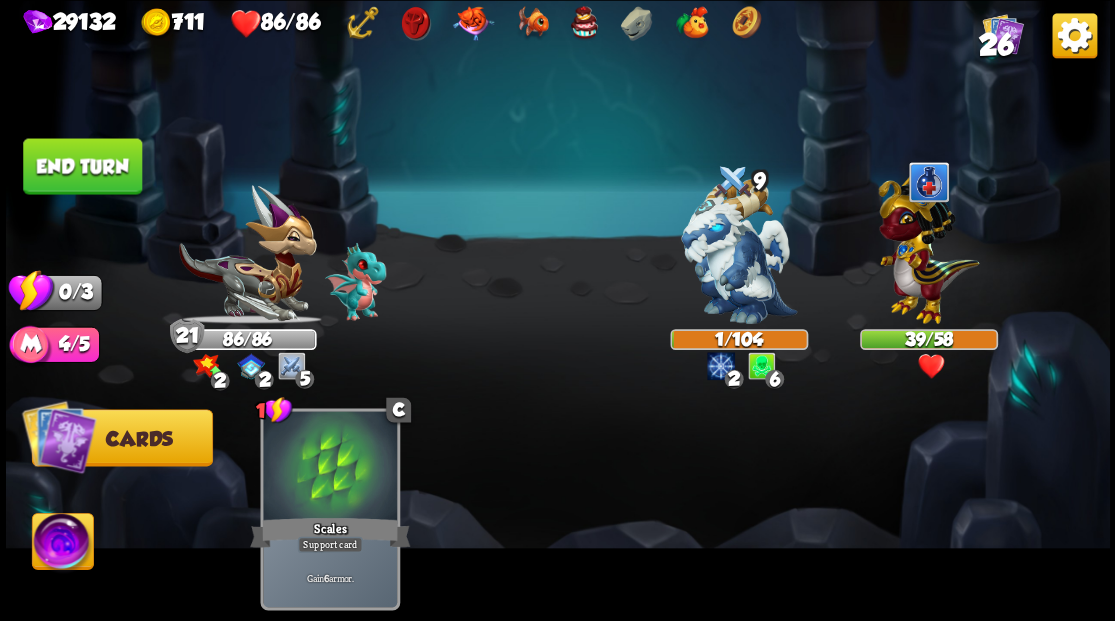 click on "End turn" at bounding box center (82, 166) 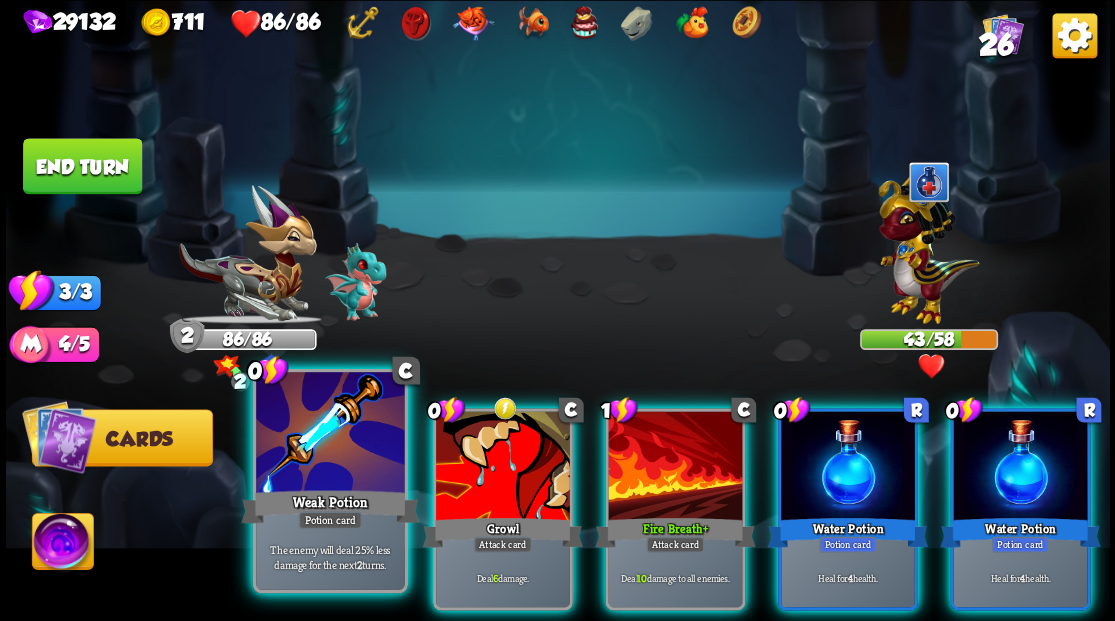 click at bounding box center (330, 434) 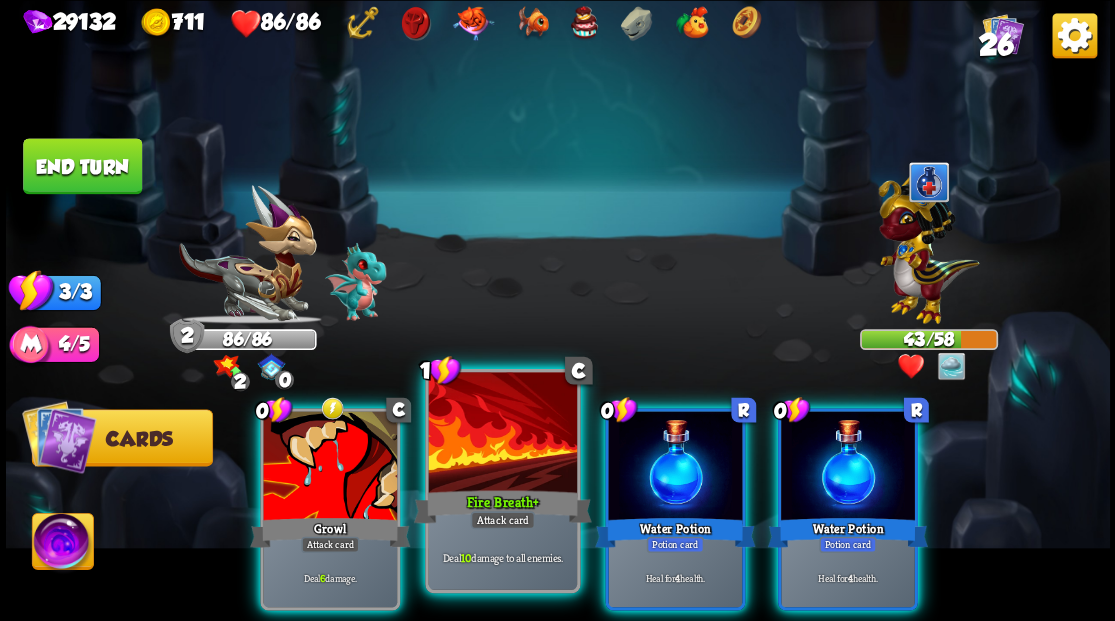 click at bounding box center (502, 434) 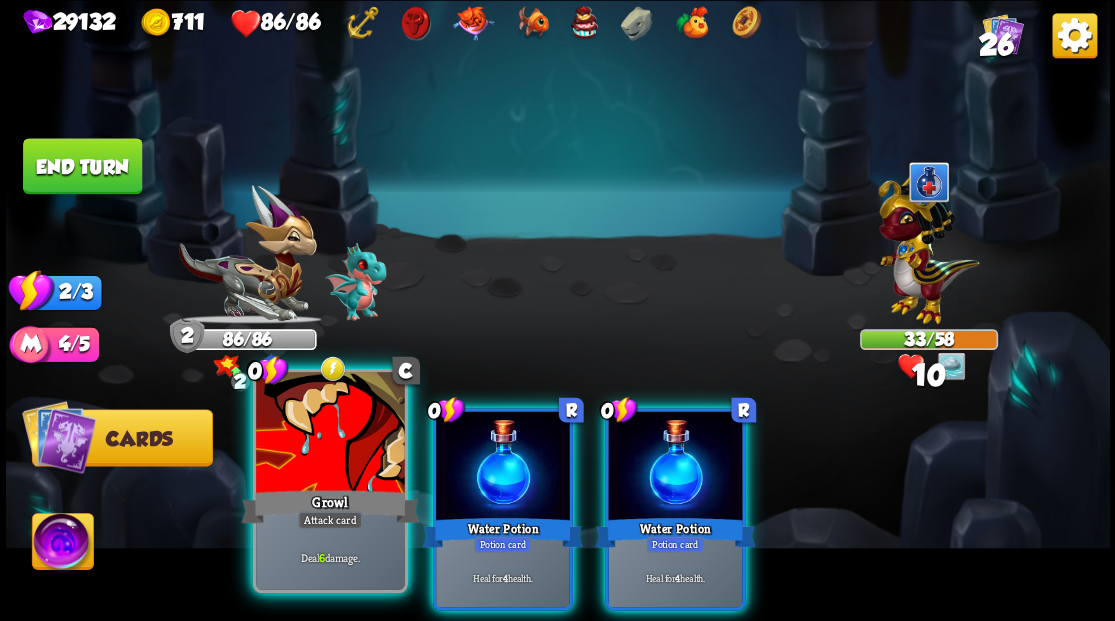 click on "Growl" at bounding box center (330, 506) 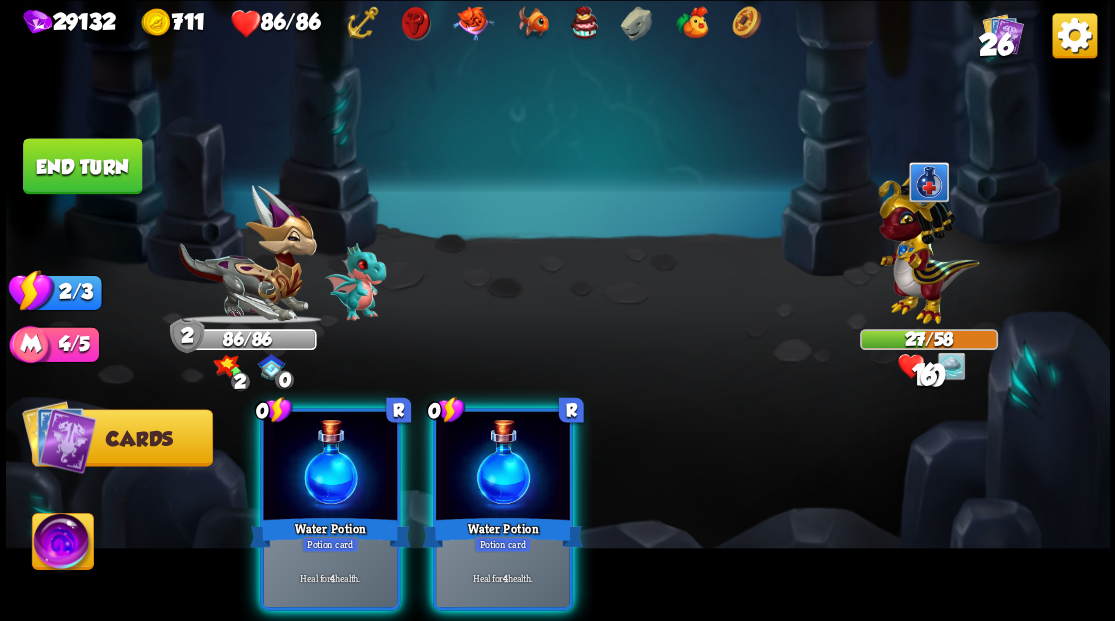 click on "Water Potion" at bounding box center [330, 532] 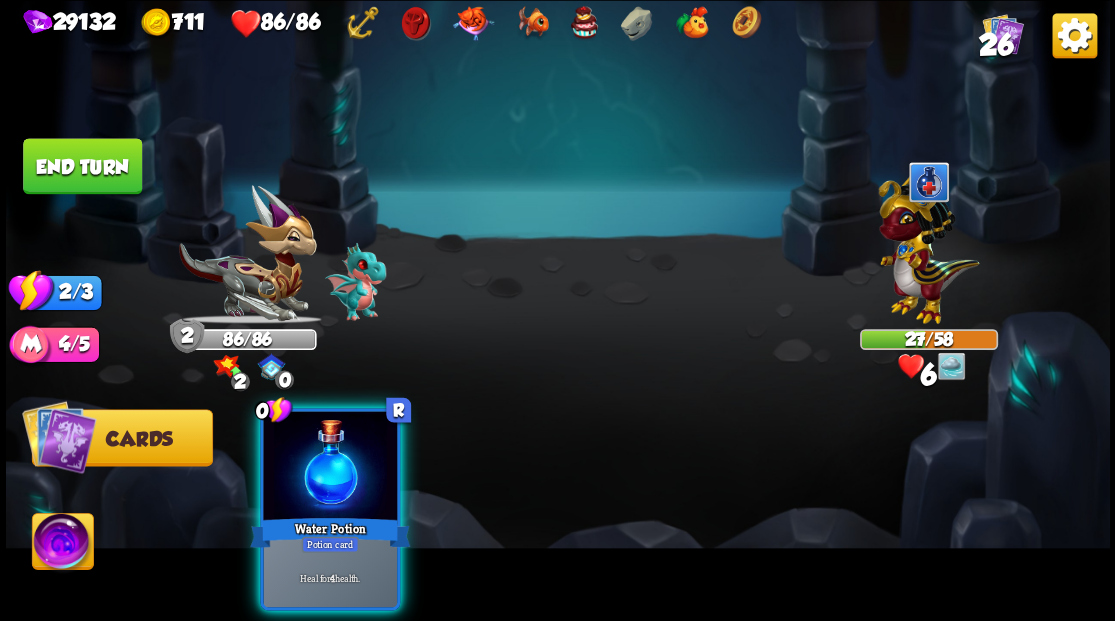 click on "Water Potion" at bounding box center [330, 532] 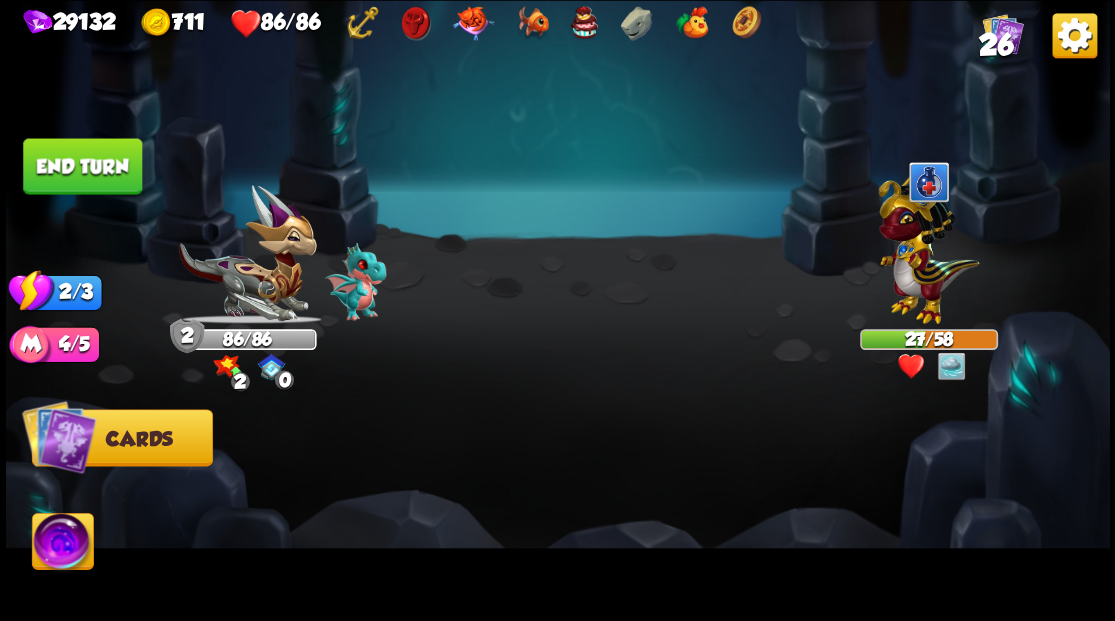 drag, startPoint x: 126, startPoint y: 160, endPoint x: 347, endPoint y: 165, distance: 221.05655 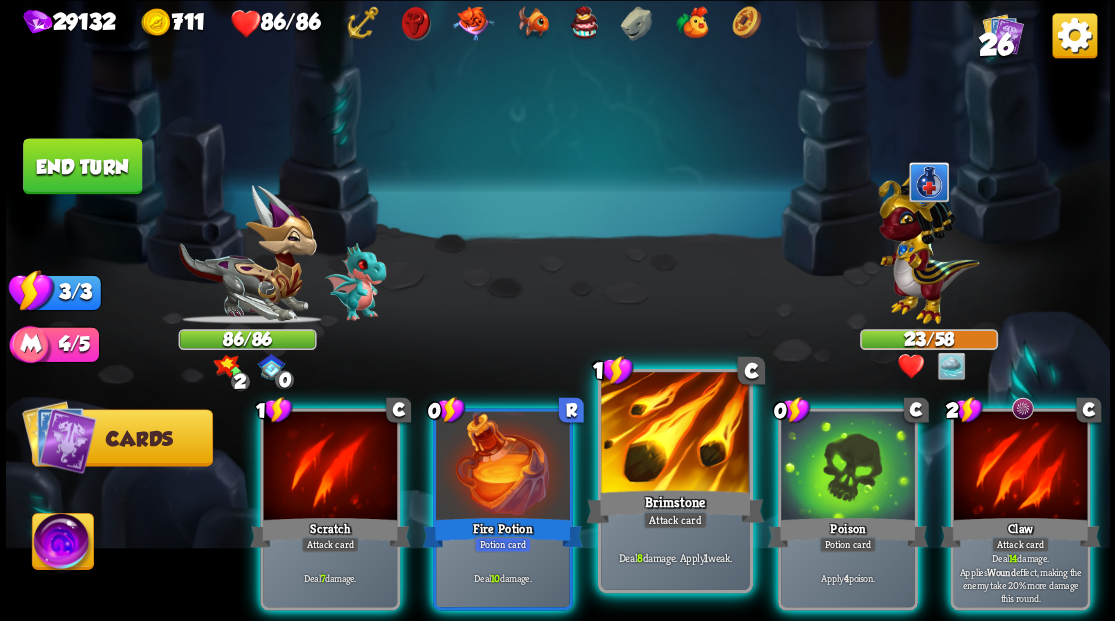 click at bounding box center (675, 434) 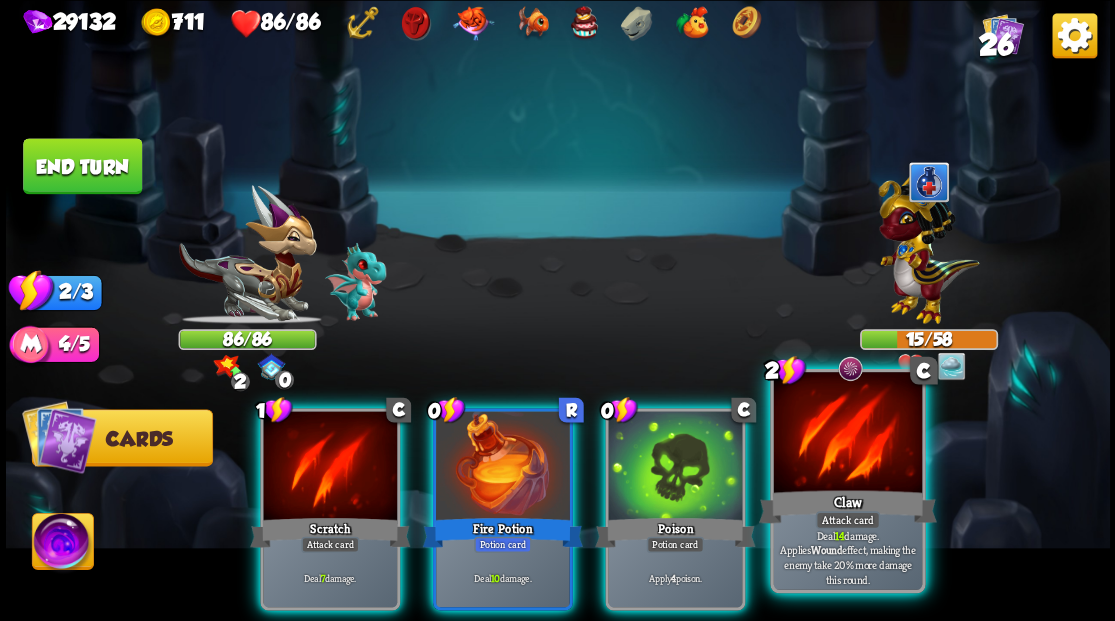 click at bounding box center [847, 434] 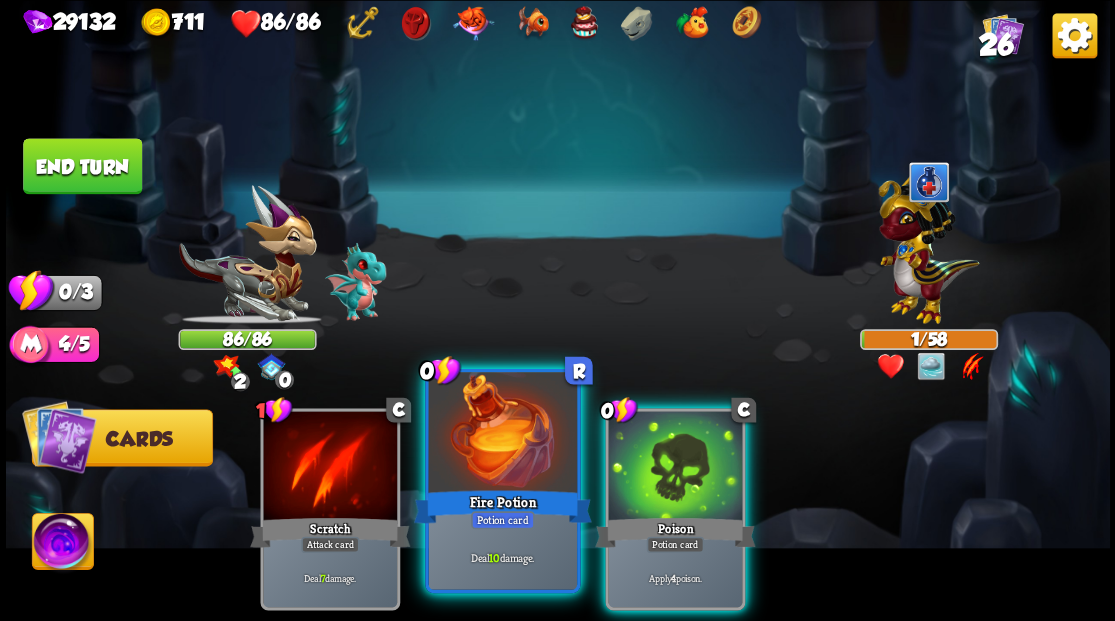 click at bounding box center [502, 434] 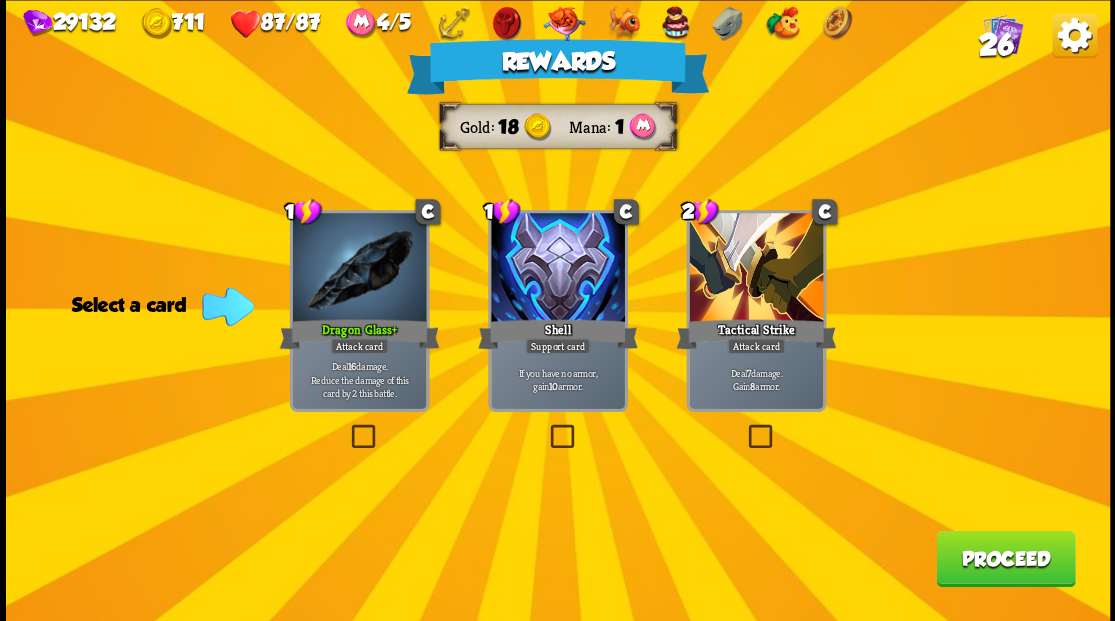 click on "Proceed" at bounding box center [1005, 558] 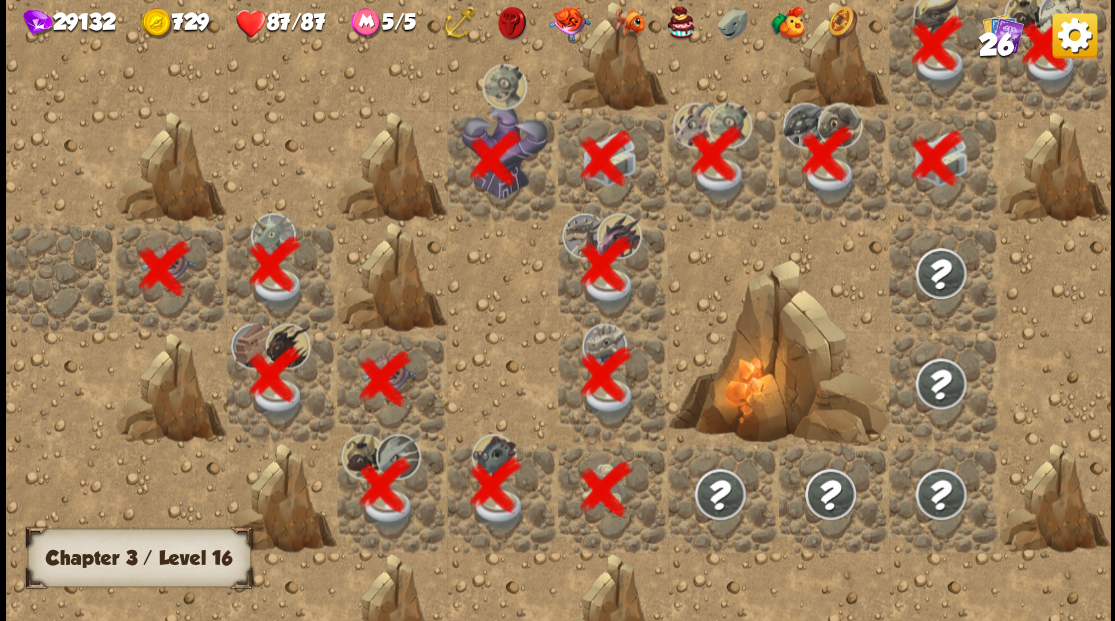 scroll, scrollTop: 0, scrollLeft: 384, axis: horizontal 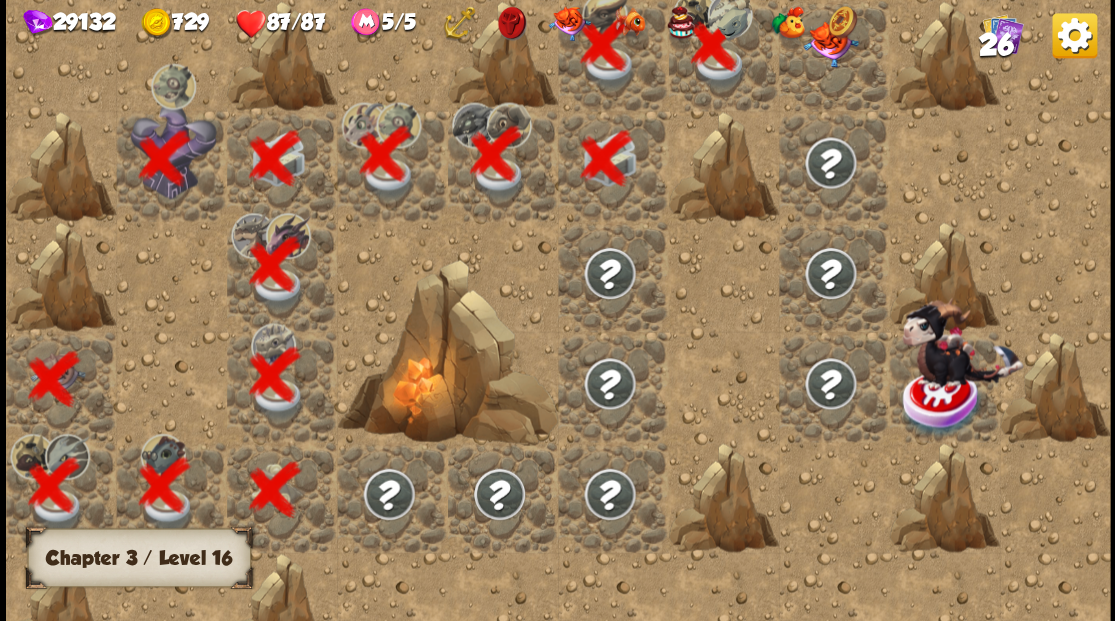 click at bounding box center (833, 55) 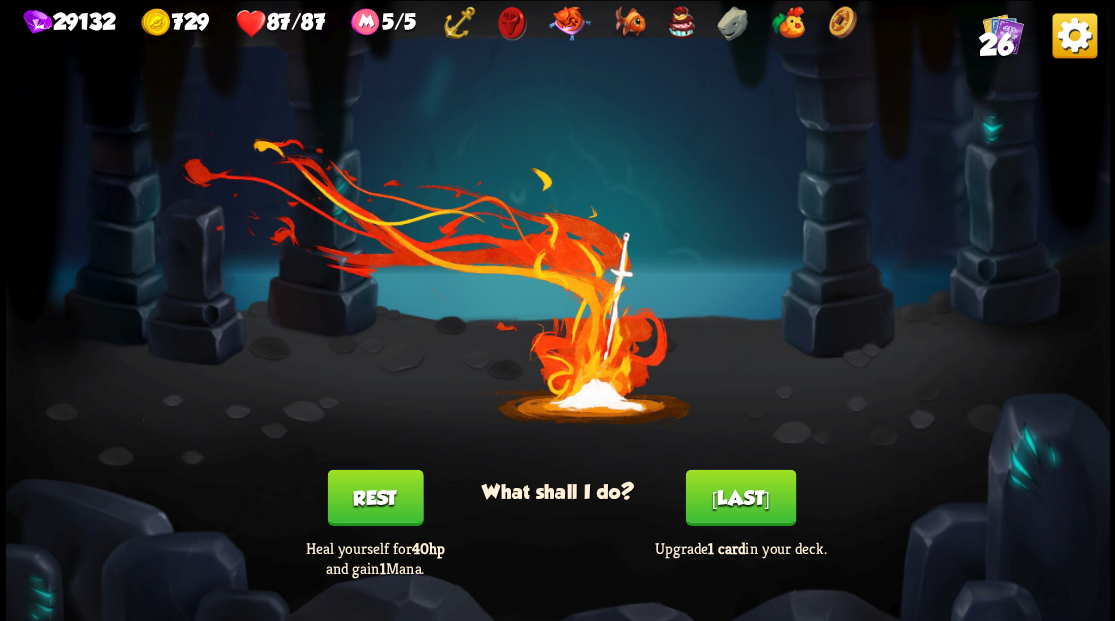 click on "[LAST]" at bounding box center (740, 497) 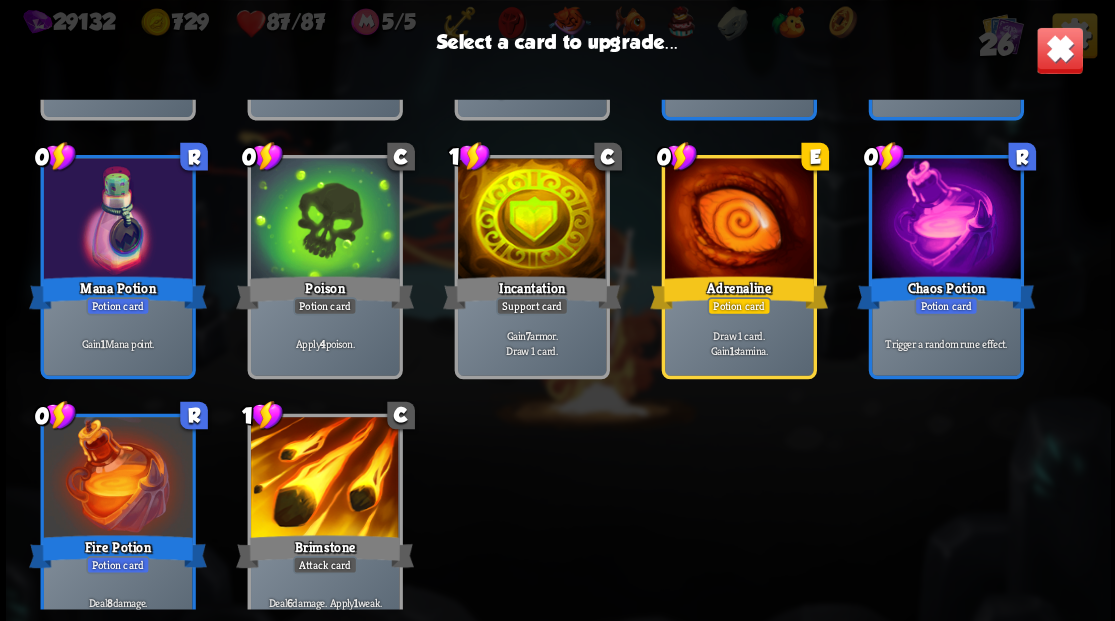 scroll, scrollTop: 629, scrollLeft: 0, axis: vertical 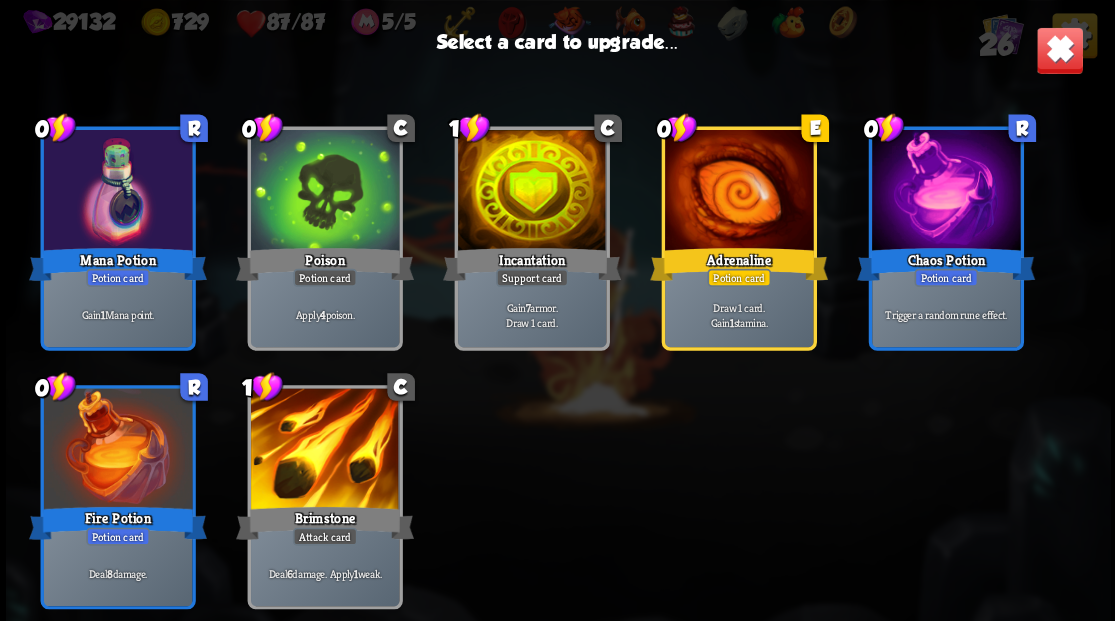 click at bounding box center (324, 450) 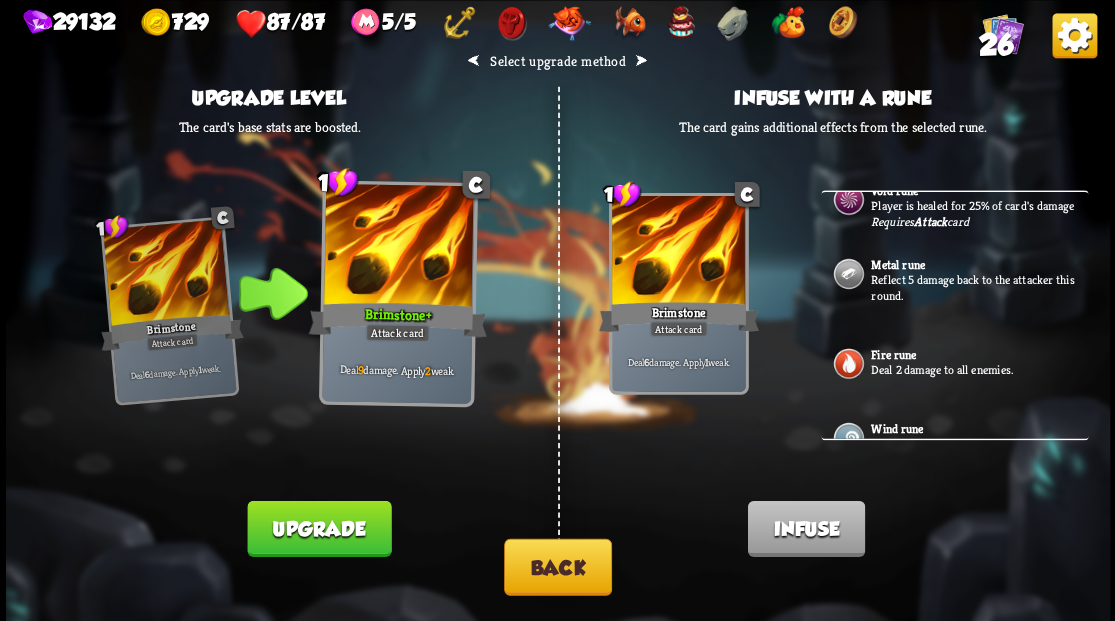 scroll, scrollTop: 866, scrollLeft: 0, axis: vertical 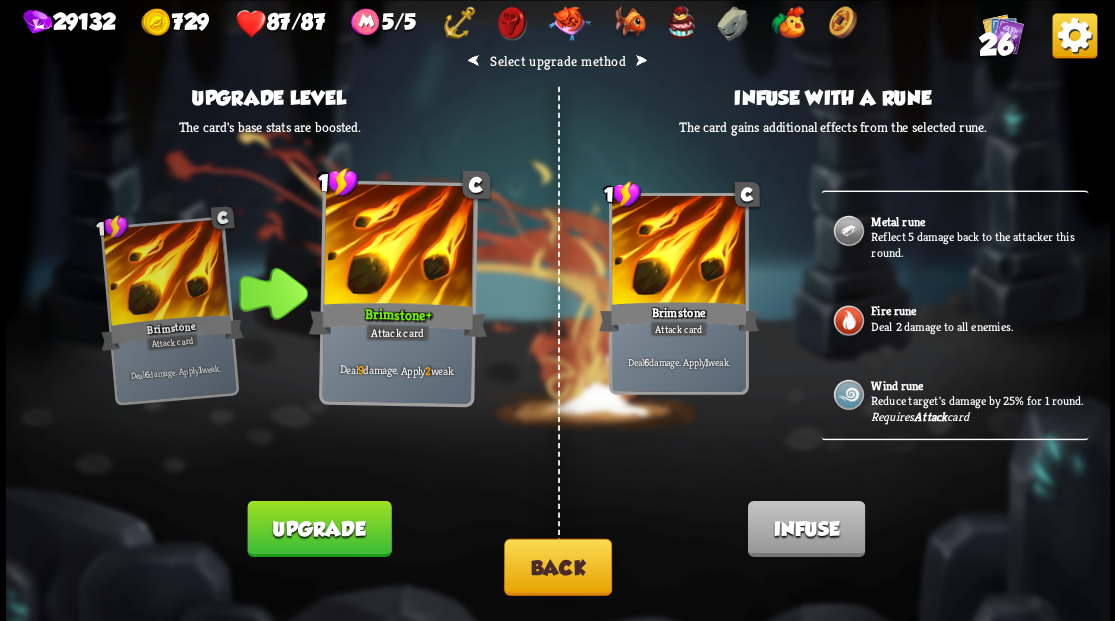 click on "Reflect 5 damage back to the attacker this round." at bounding box center (977, 244) 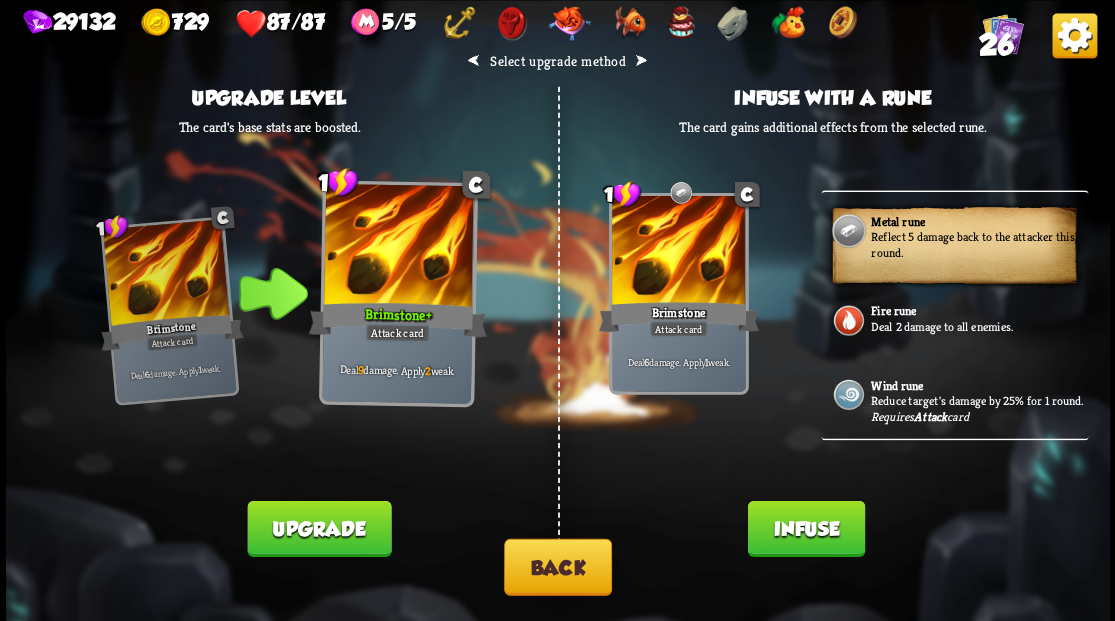 click on "Infuse" at bounding box center (805, 528) 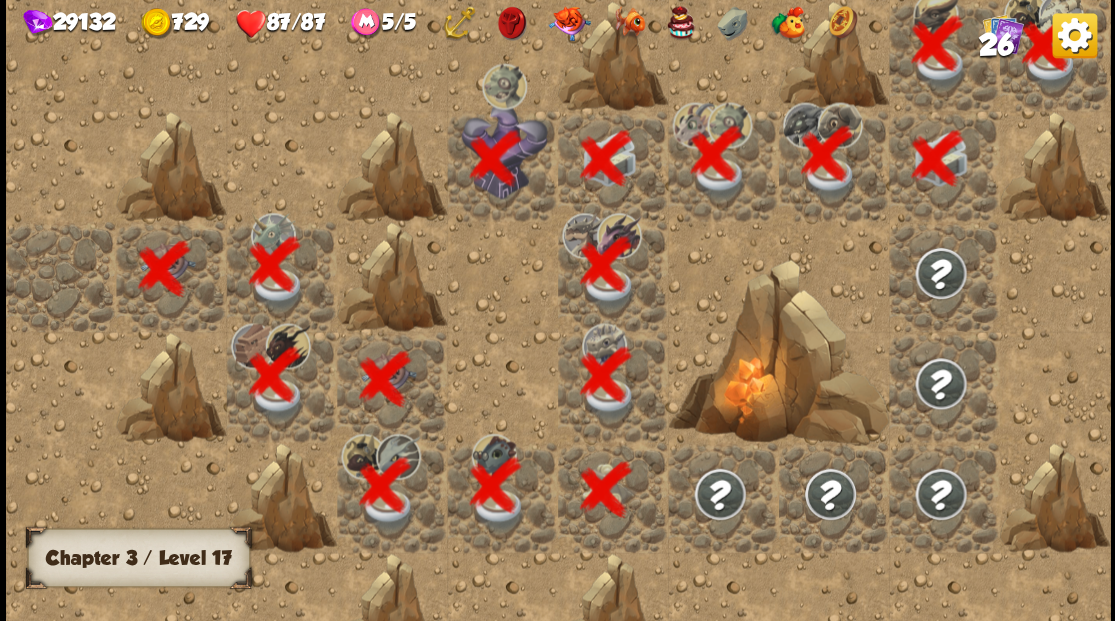 scroll, scrollTop: 0, scrollLeft: 384, axis: horizontal 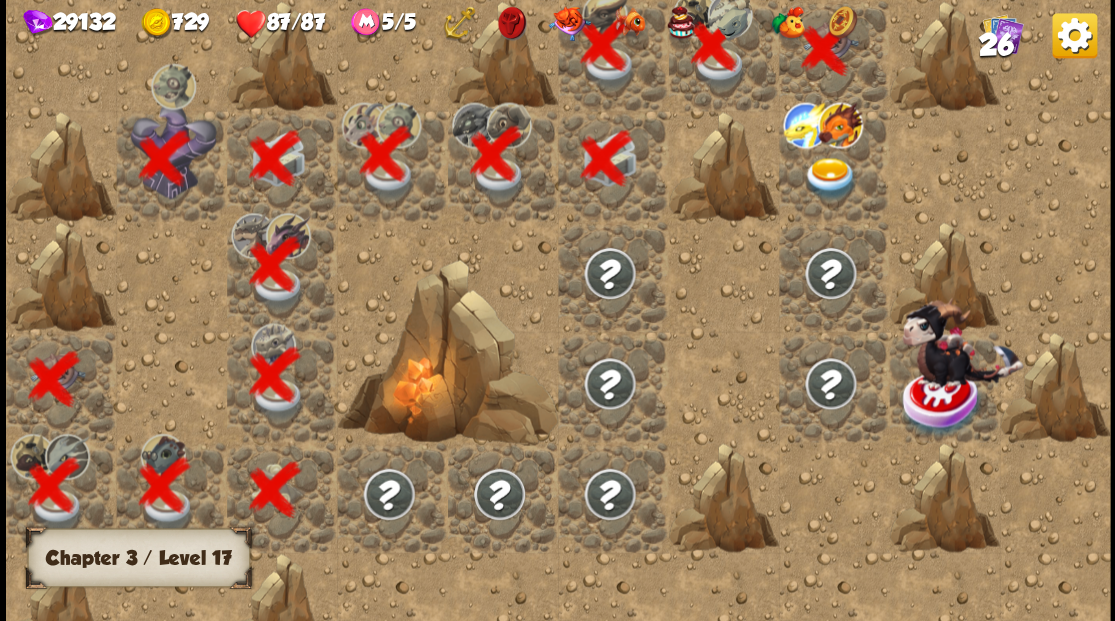 click at bounding box center [829, 178] 